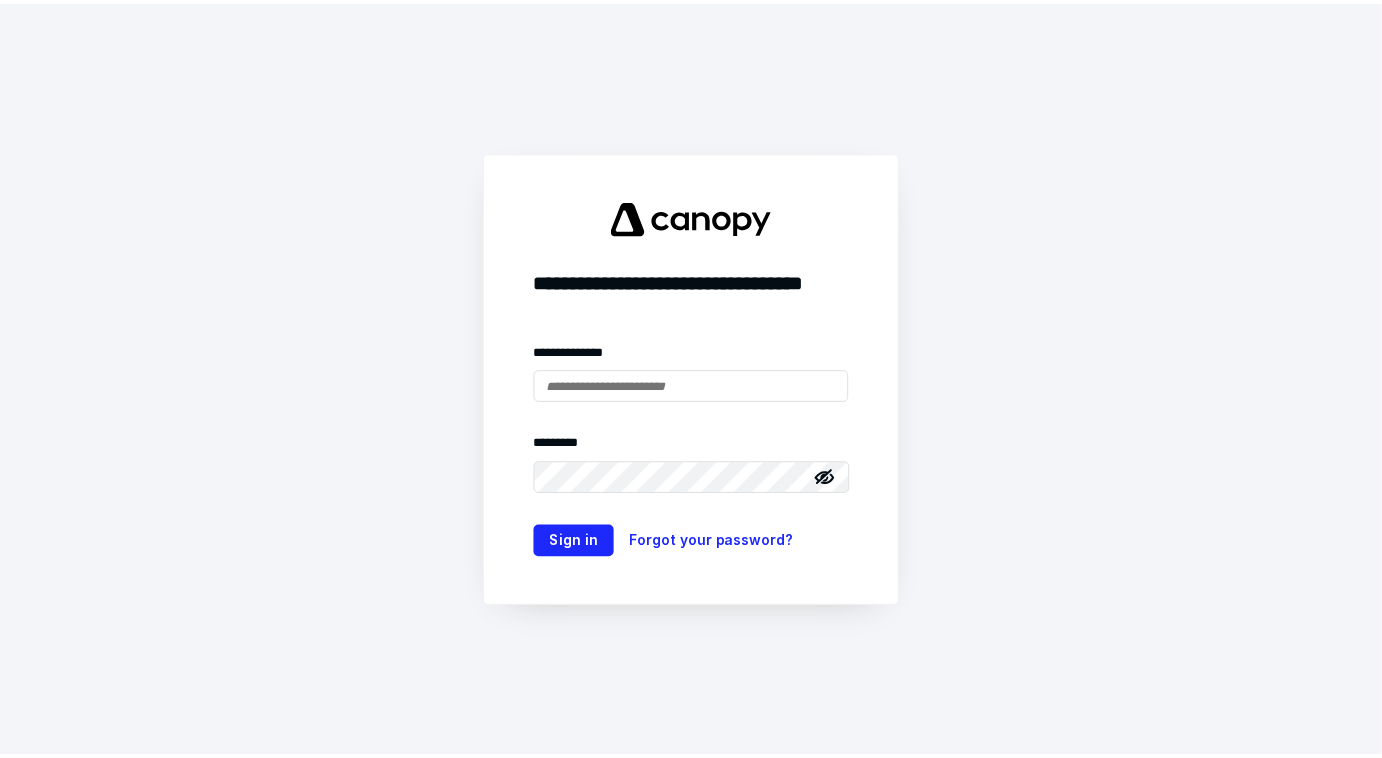 scroll, scrollTop: 0, scrollLeft: 0, axis: both 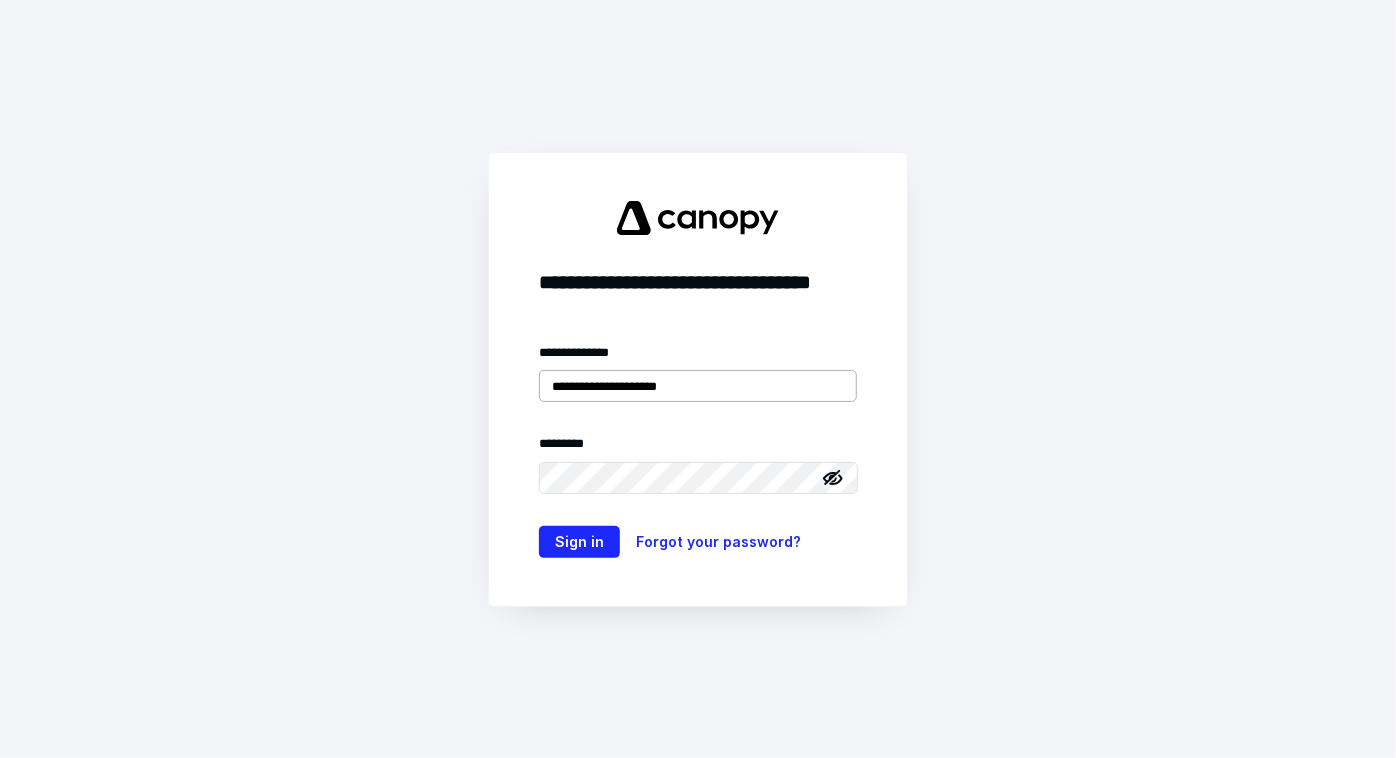 click on "**********" at bounding box center (698, 386) 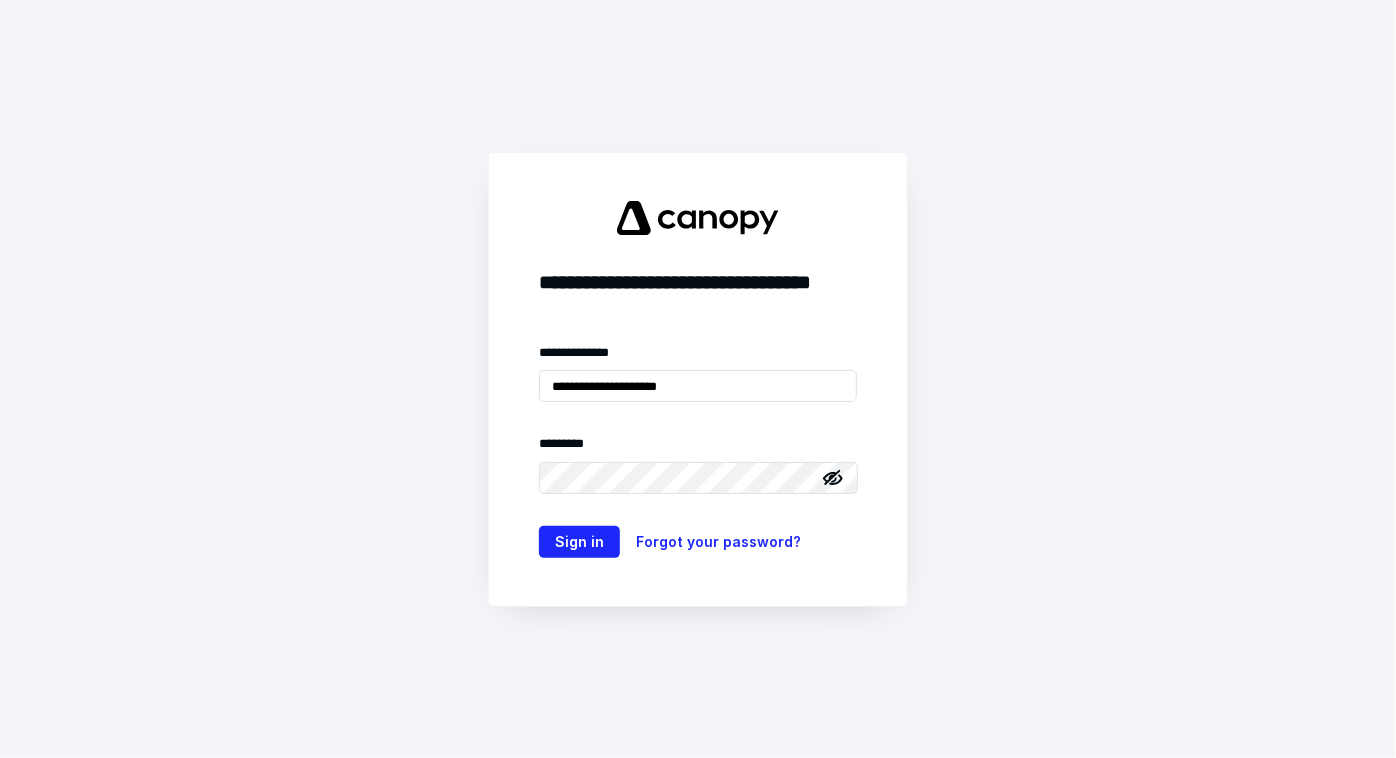 type on "**********" 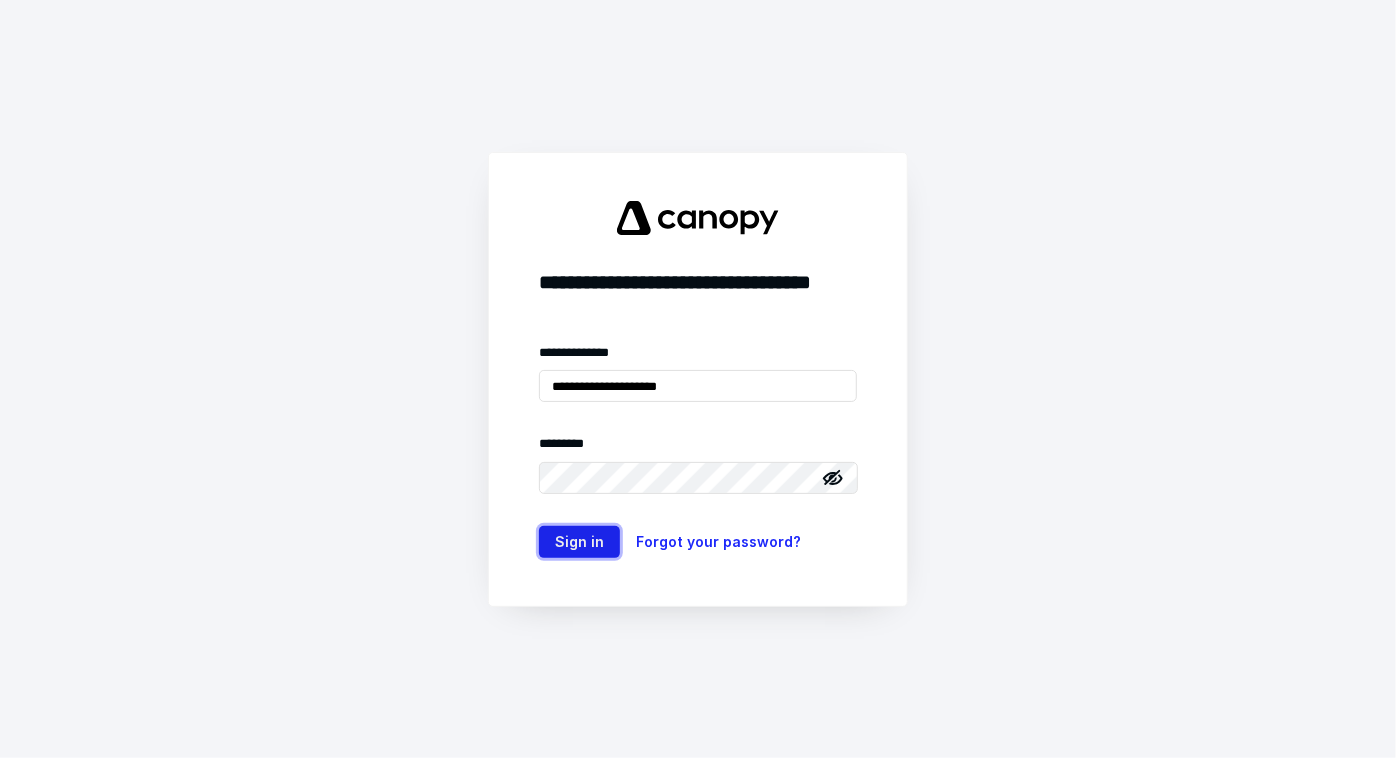 click on "Sign in" at bounding box center (579, 542) 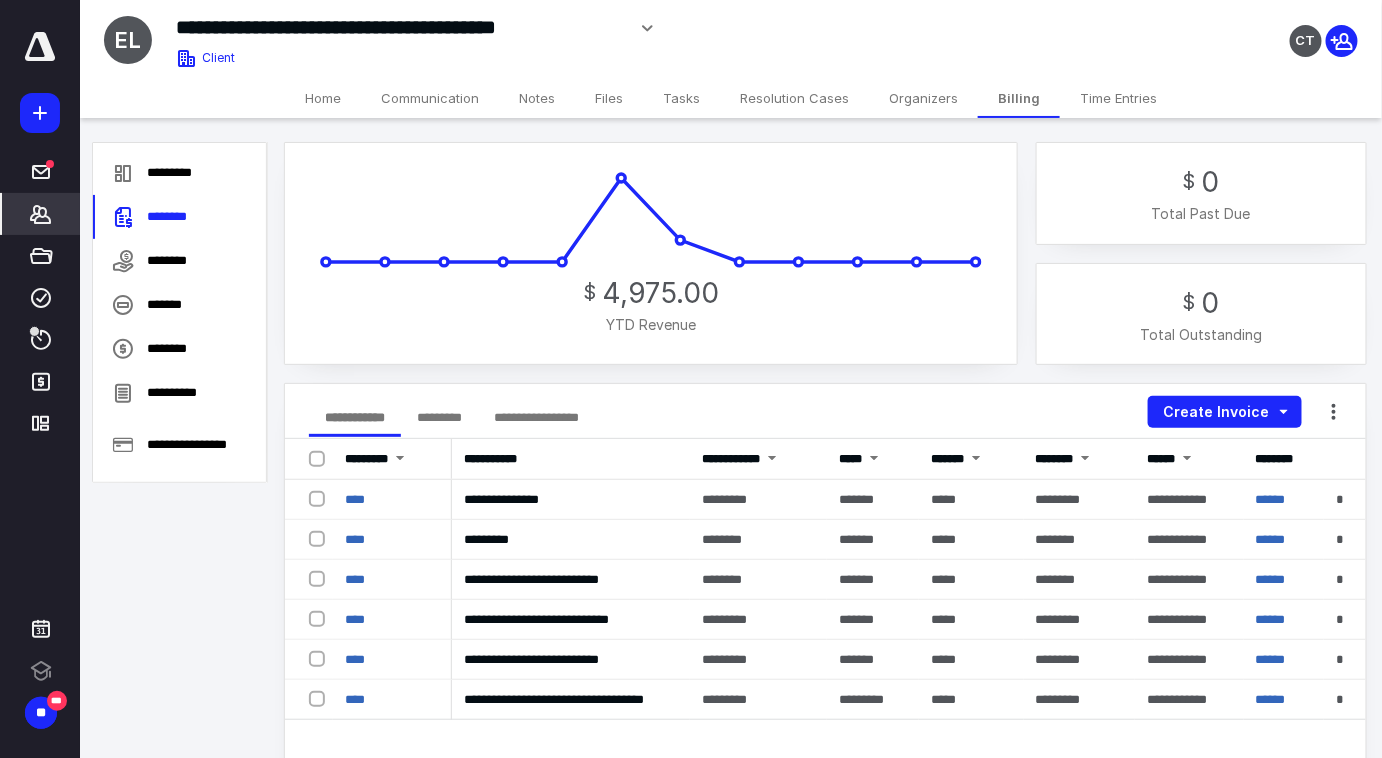 click 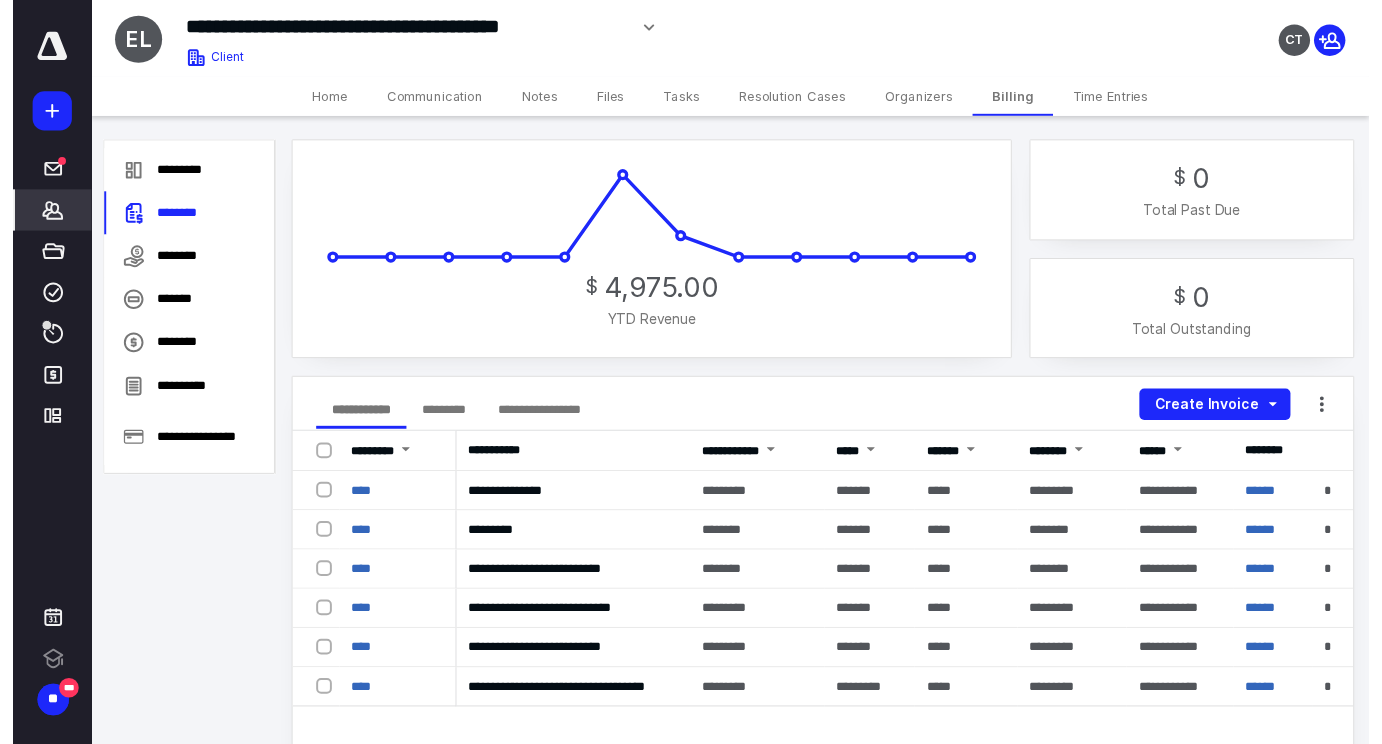 scroll, scrollTop: 0, scrollLeft: 0, axis: both 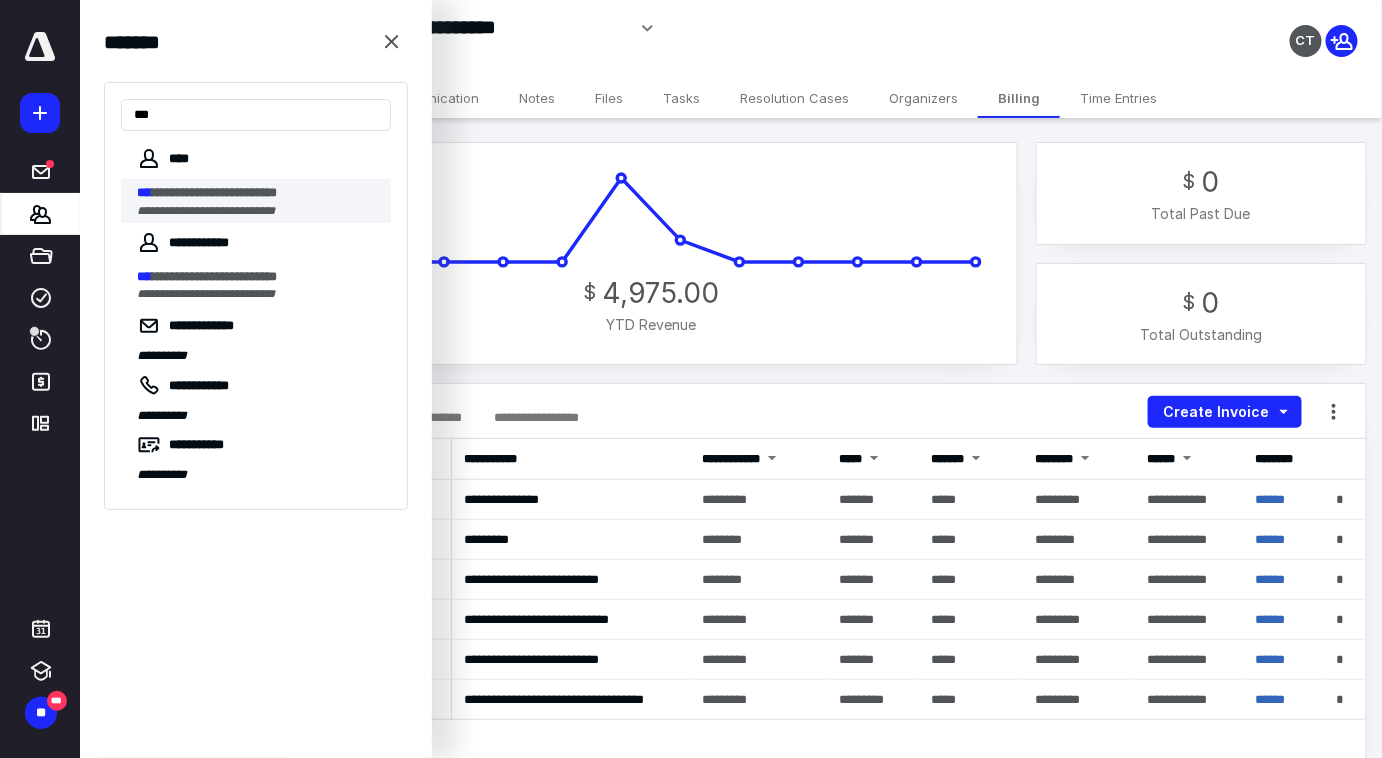 type on "***" 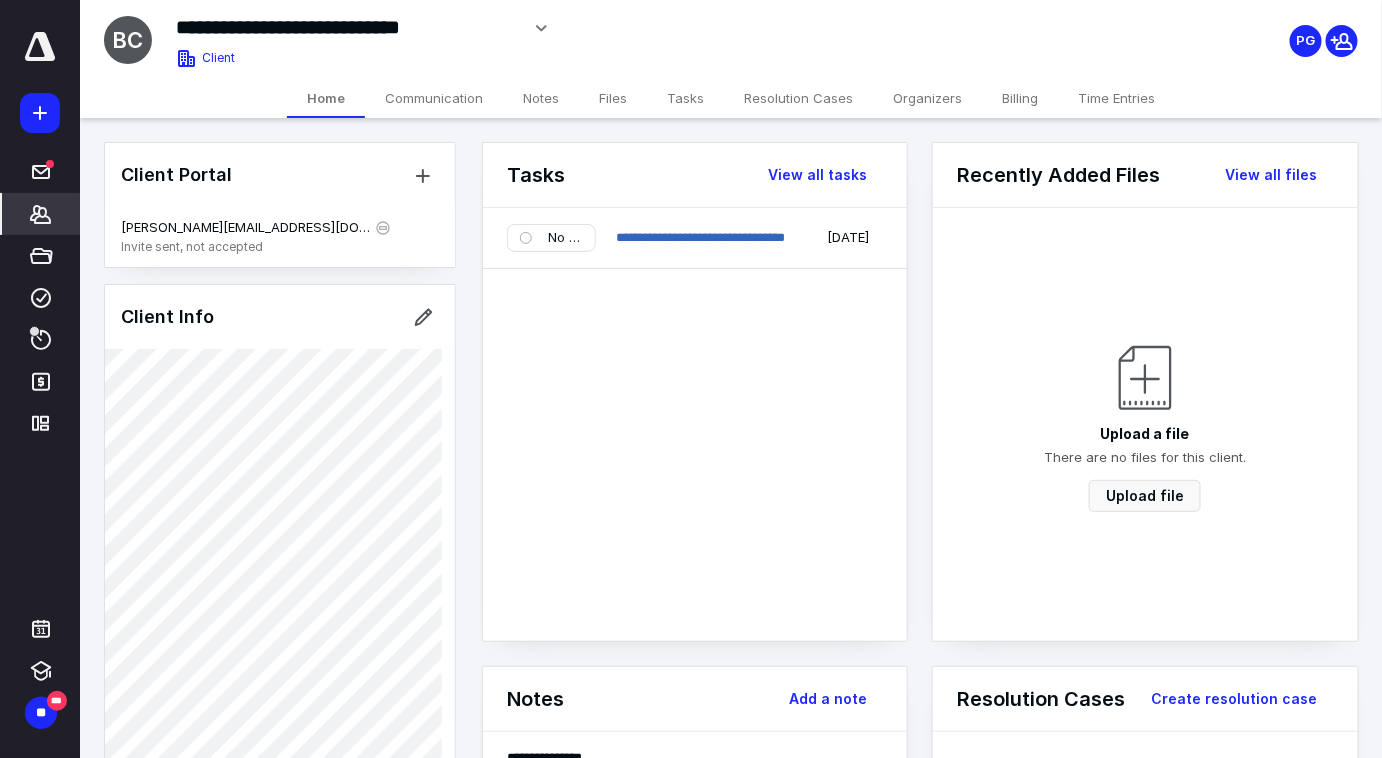 drag, startPoint x: 517, startPoint y: 22, endPoint x: 175, endPoint y: 22, distance: 342 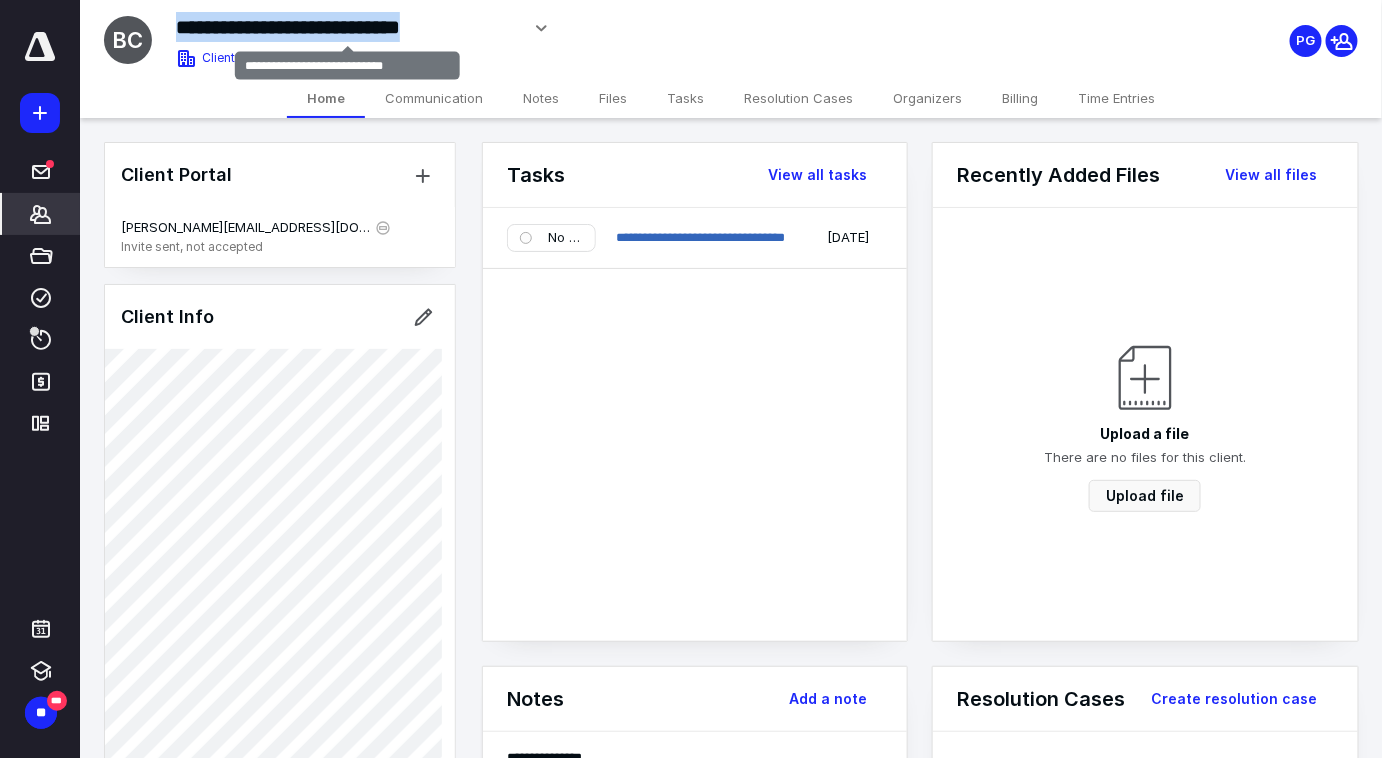 drag, startPoint x: 179, startPoint y: 22, endPoint x: 516, endPoint y: 31, distance: 337.12015 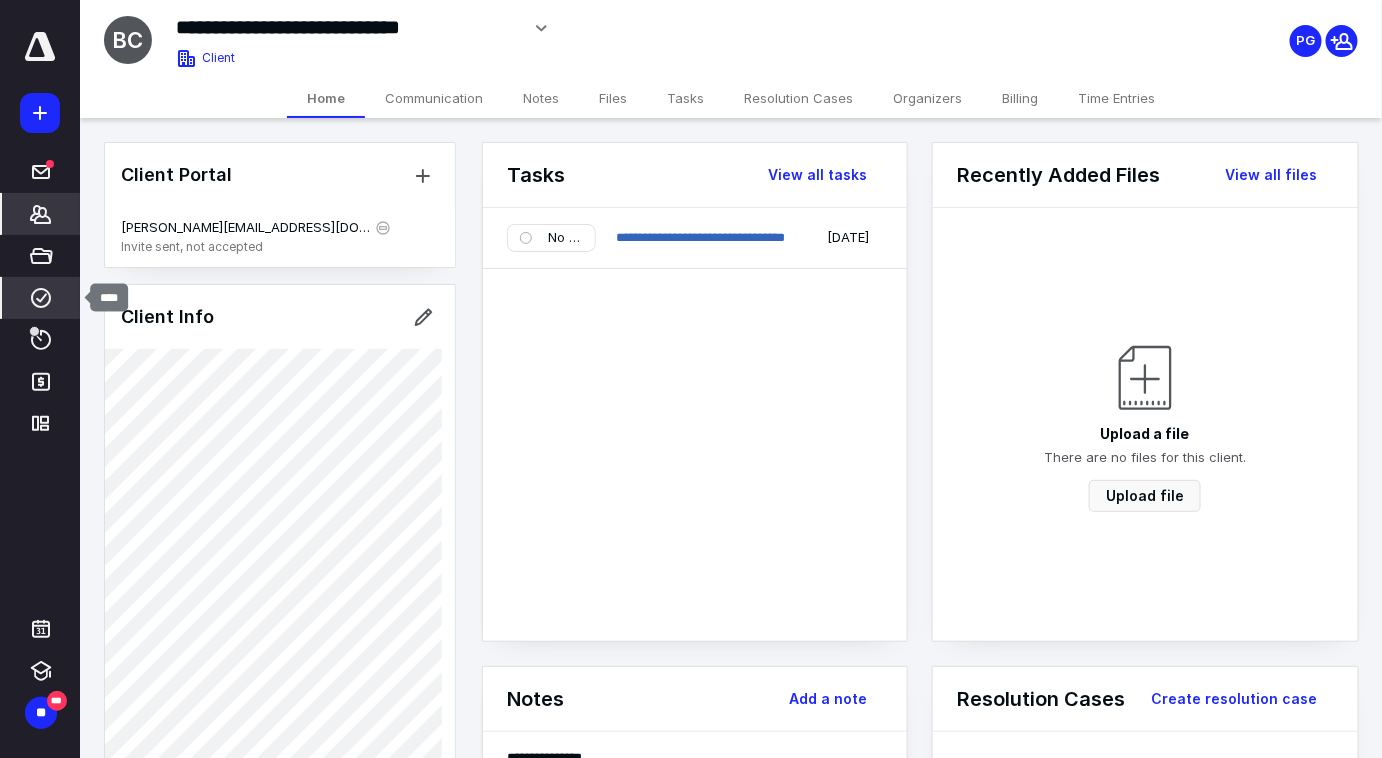 click 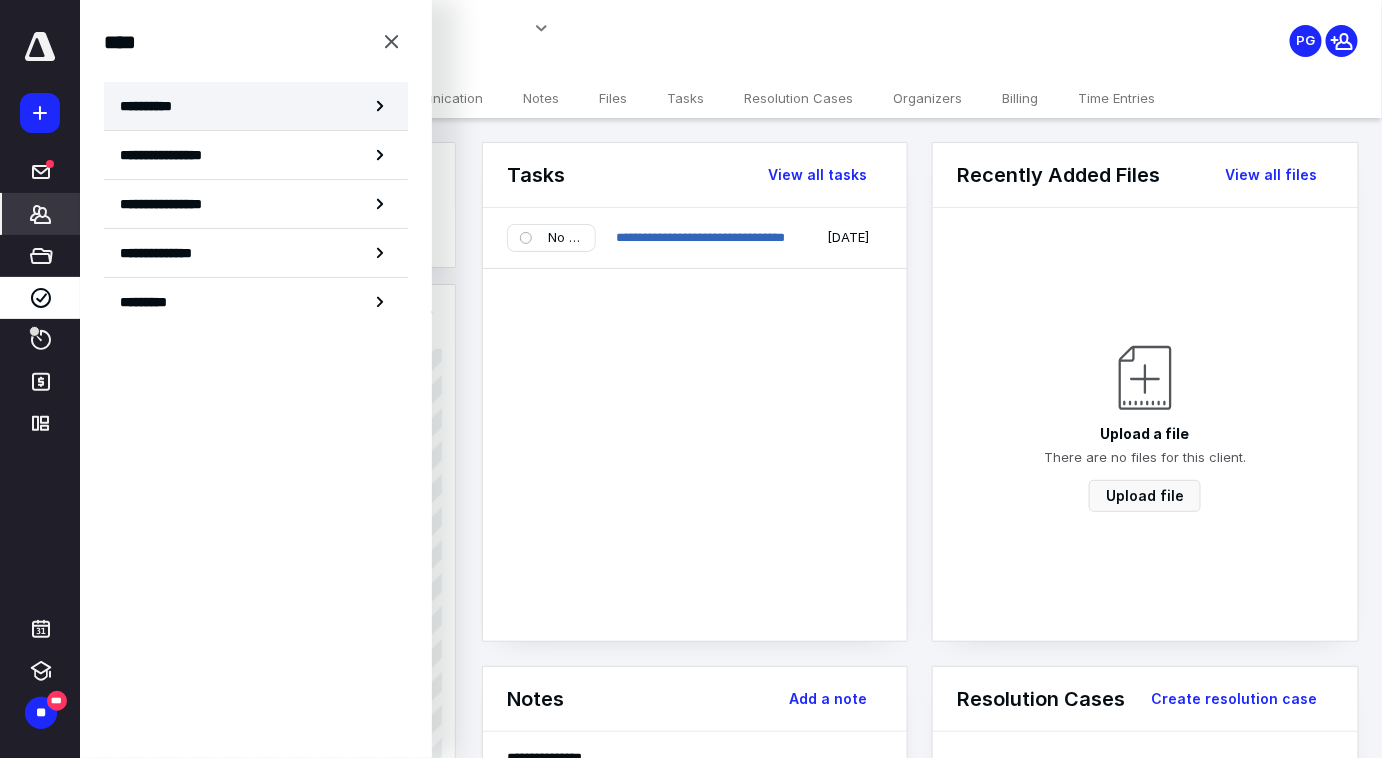 click on "**********" at bounding box center (256, 106) 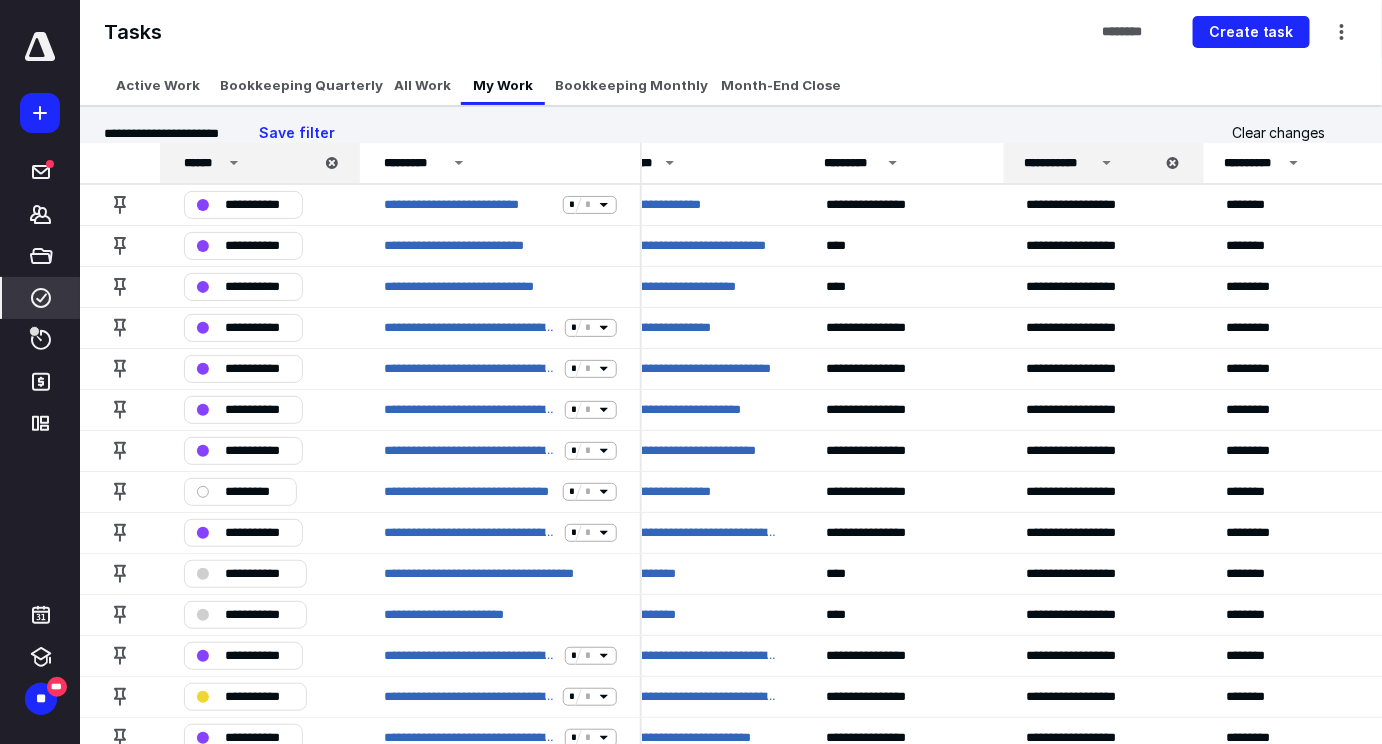 scroll, scrollTop: 0, scrollLeft: 40, axis: horizontal 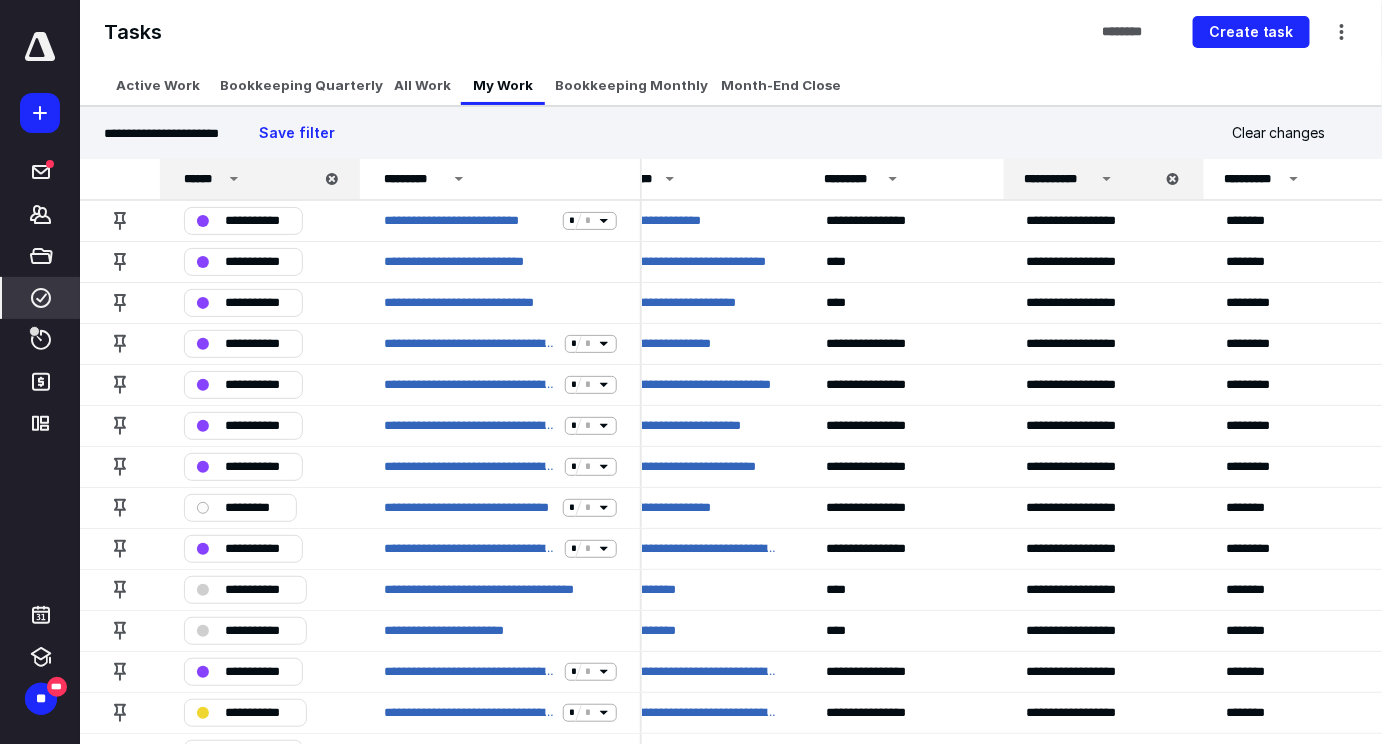 click on "**********" at bounding box center (731, 133) 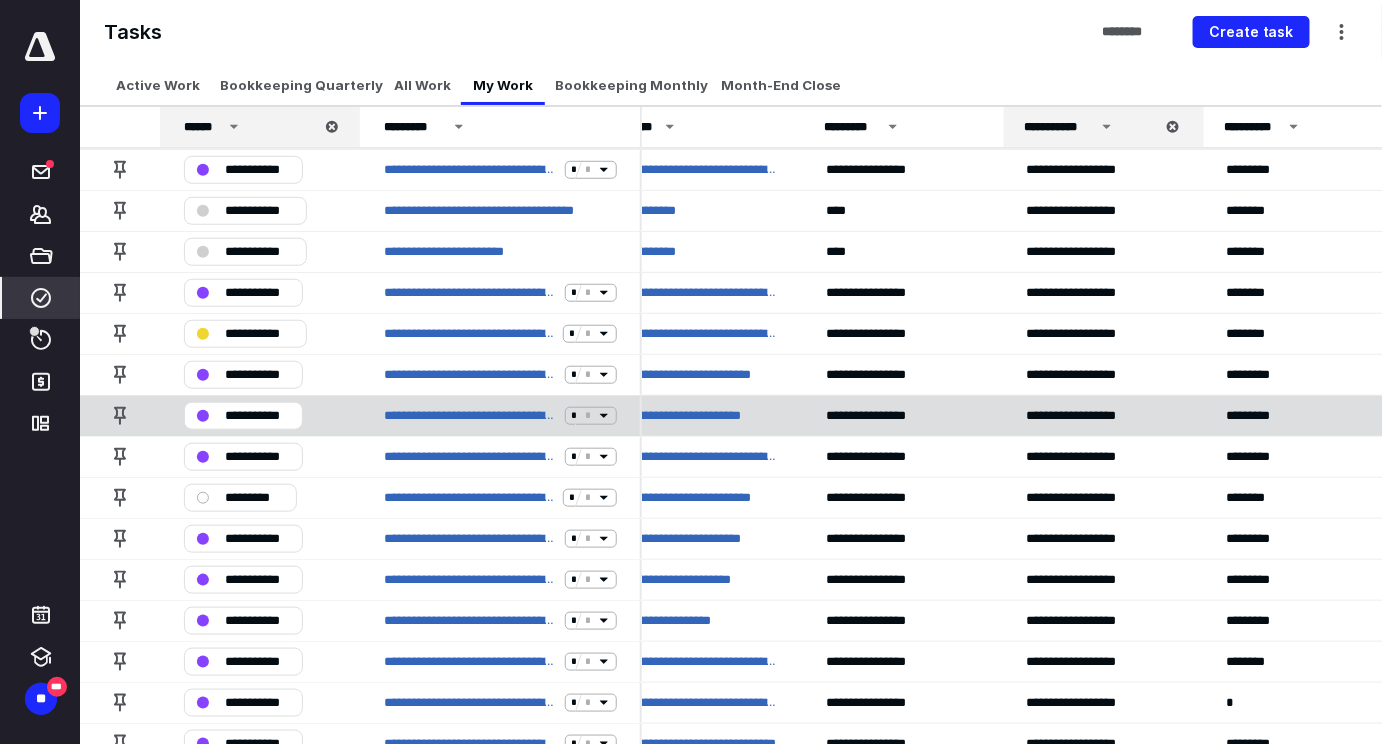 scroll, scrollTop: 0, scrollLeft: 40, axis: horizontal 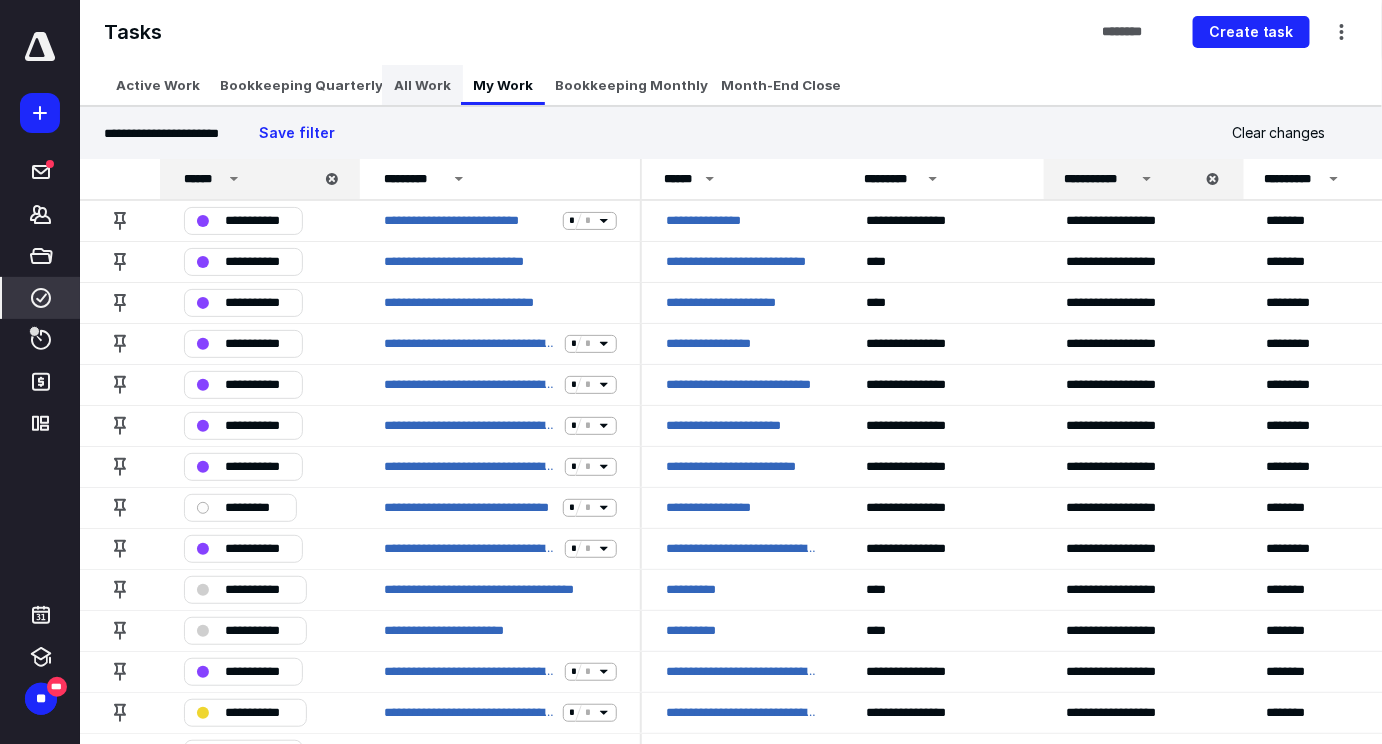 click on "All Work" at bounding box center [422, 85] 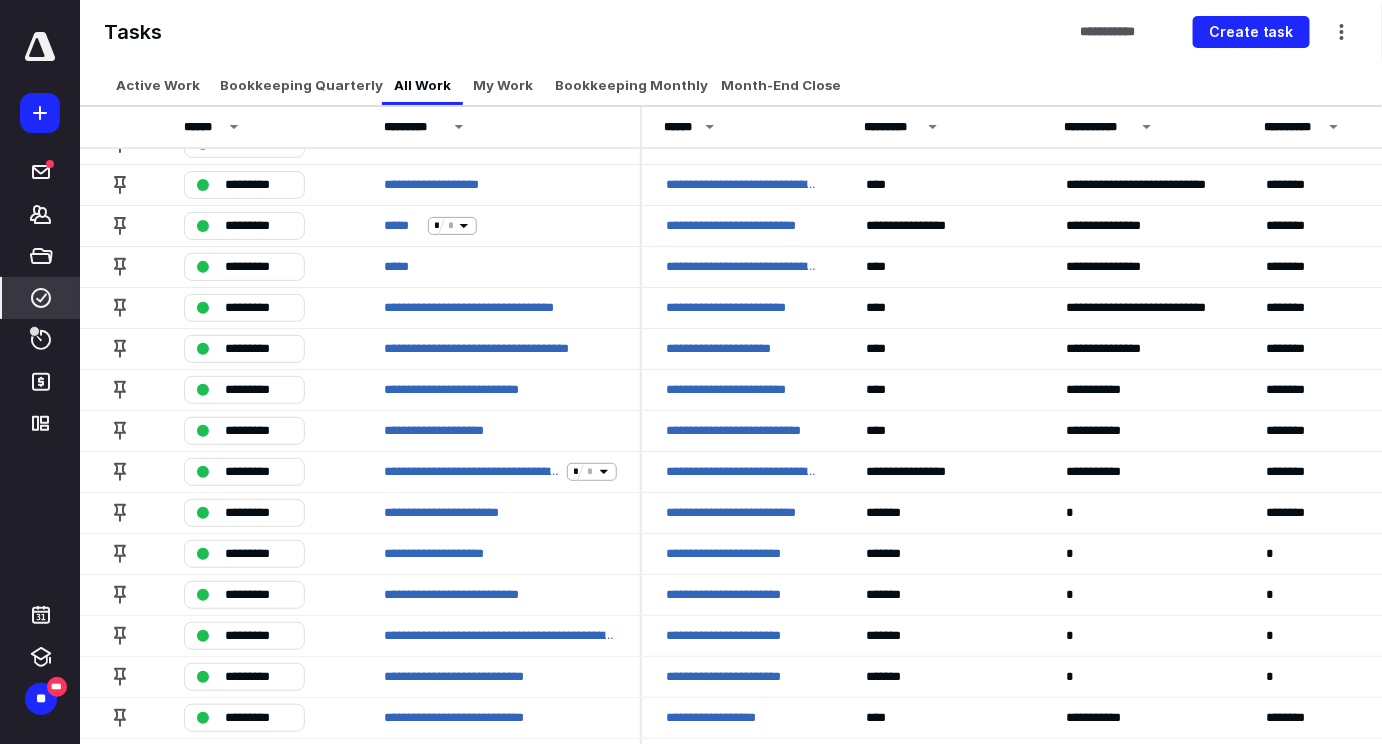 scroll, scrollTop: 0, scrollLeft: 0, axis: both 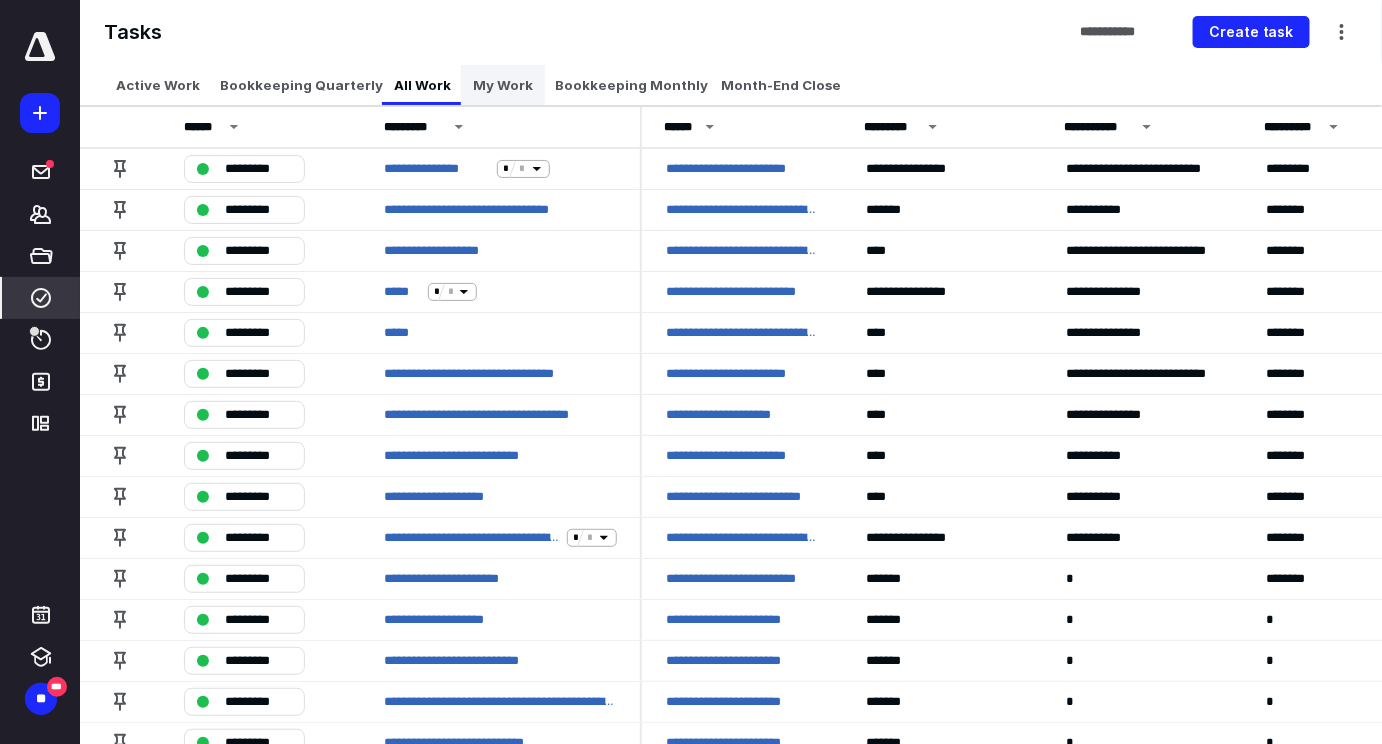 click on "My Work" at bounding box center [503, 85] 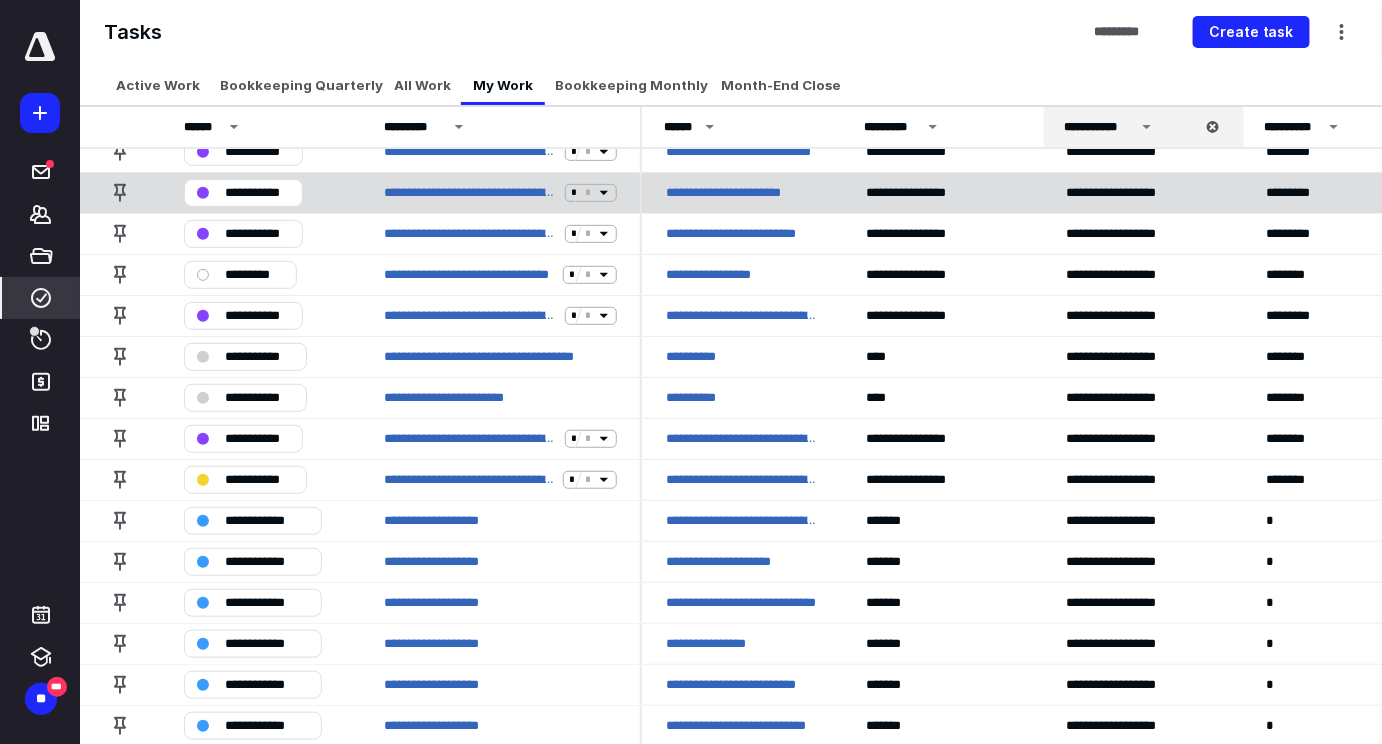 scroll, scrollTop: 0, scrollLeft: 0, axis: both 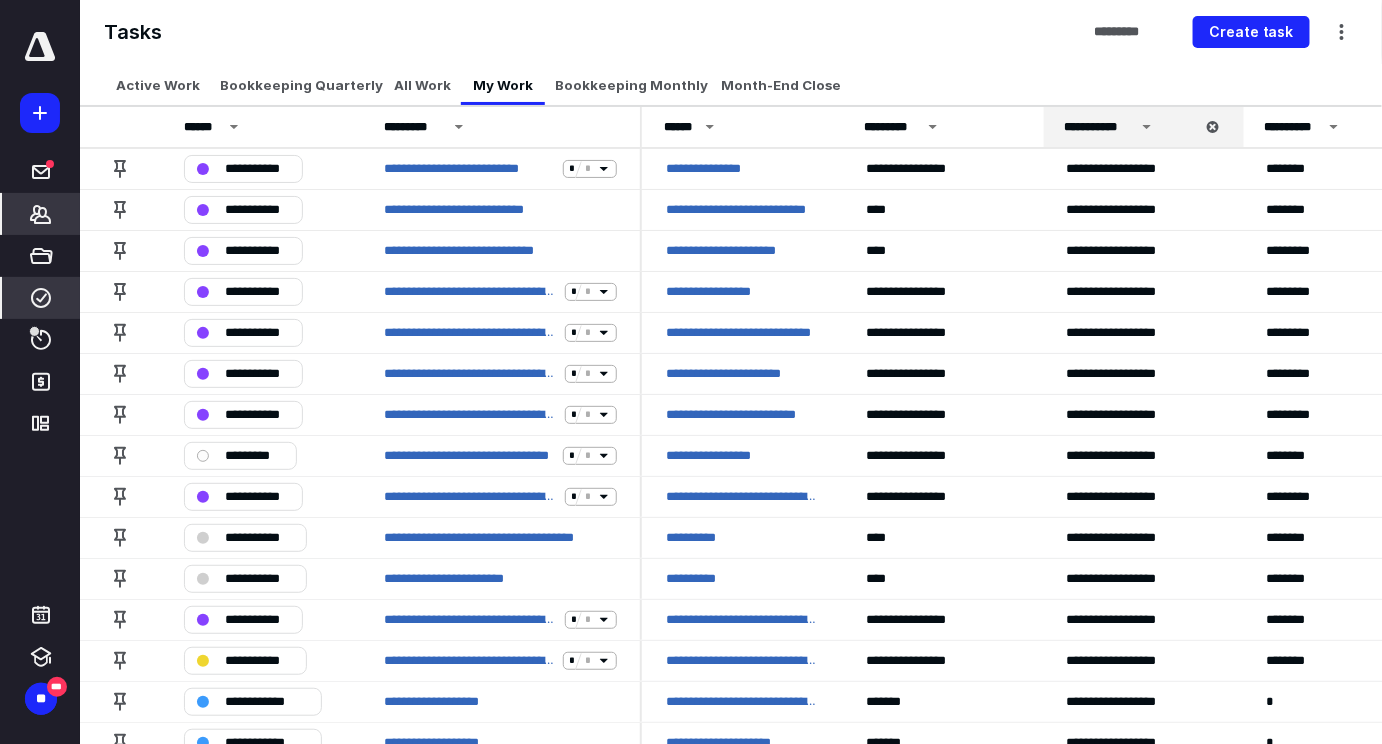 click 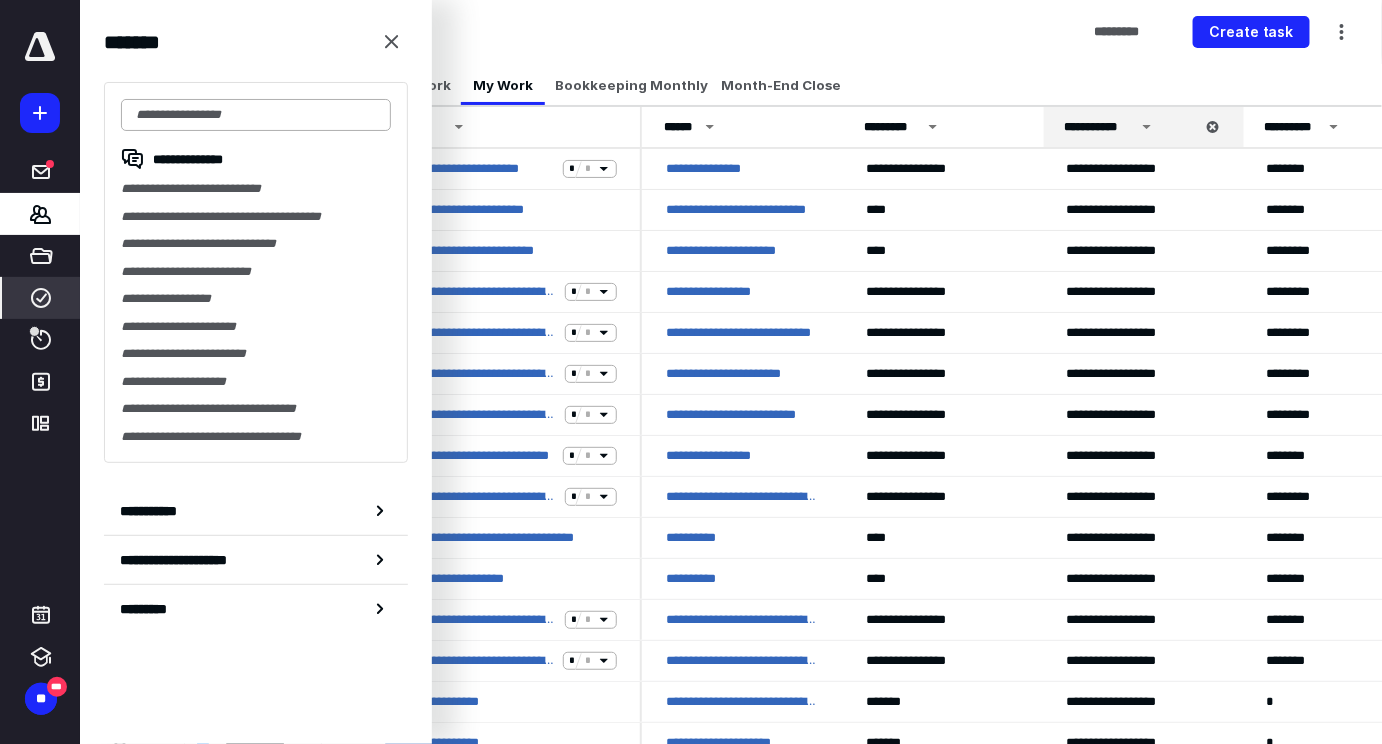 click at bounding box center (256, 115) 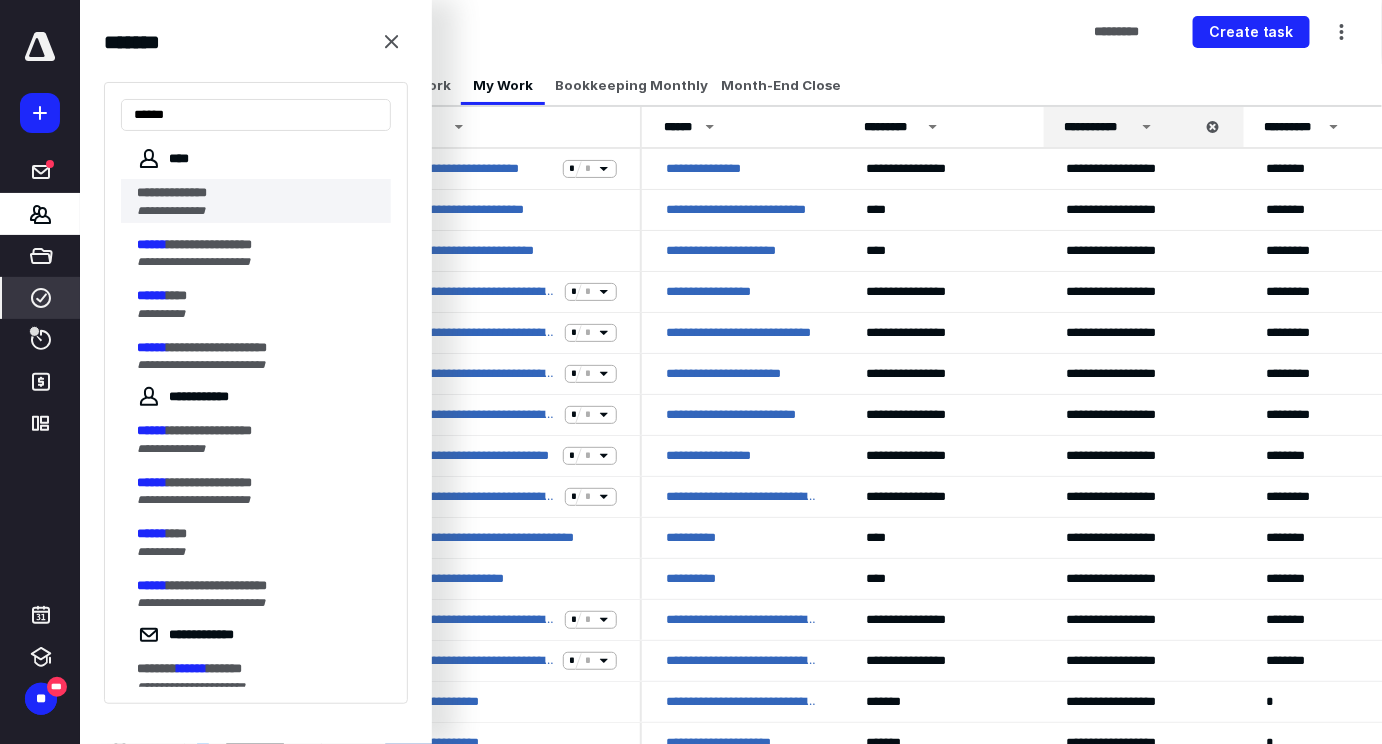 type on "******" 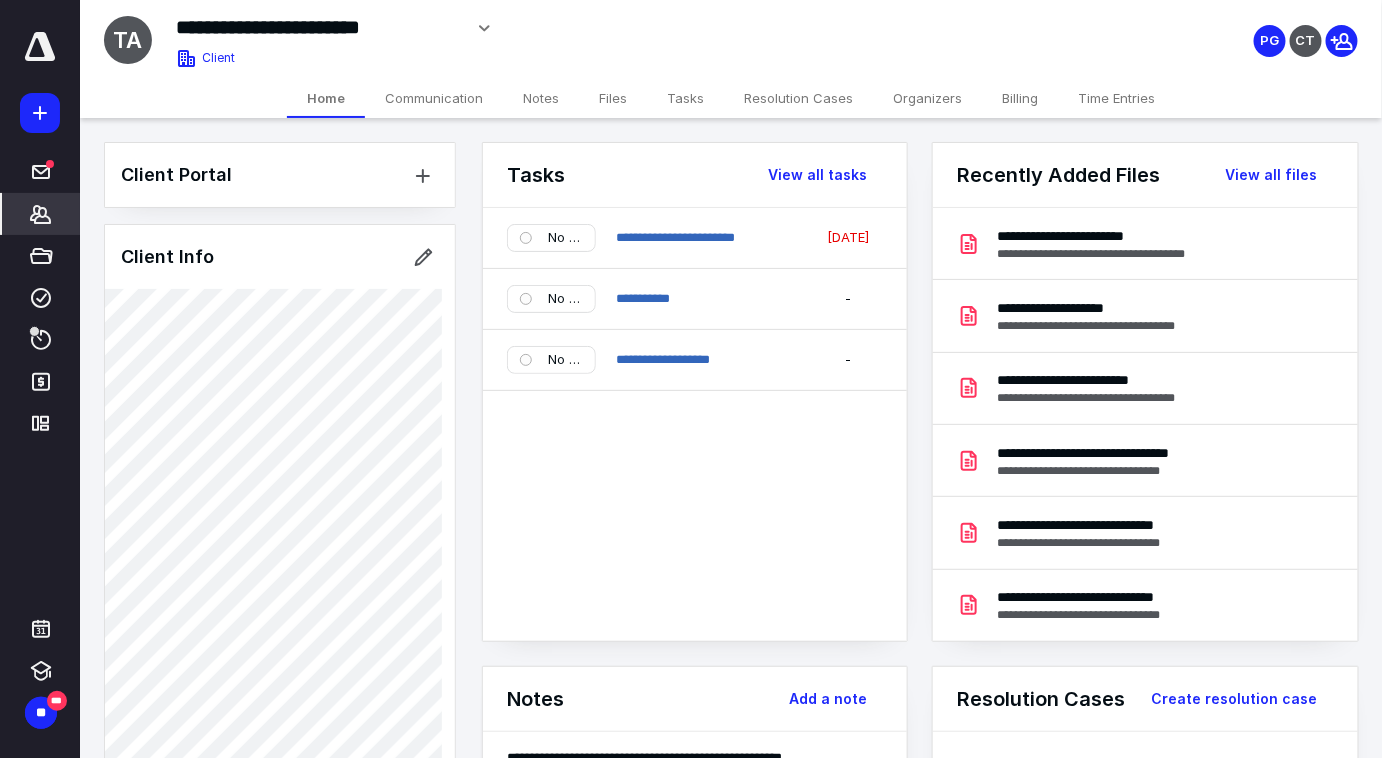 click on "Tasks" at bounding box center [685, 98] 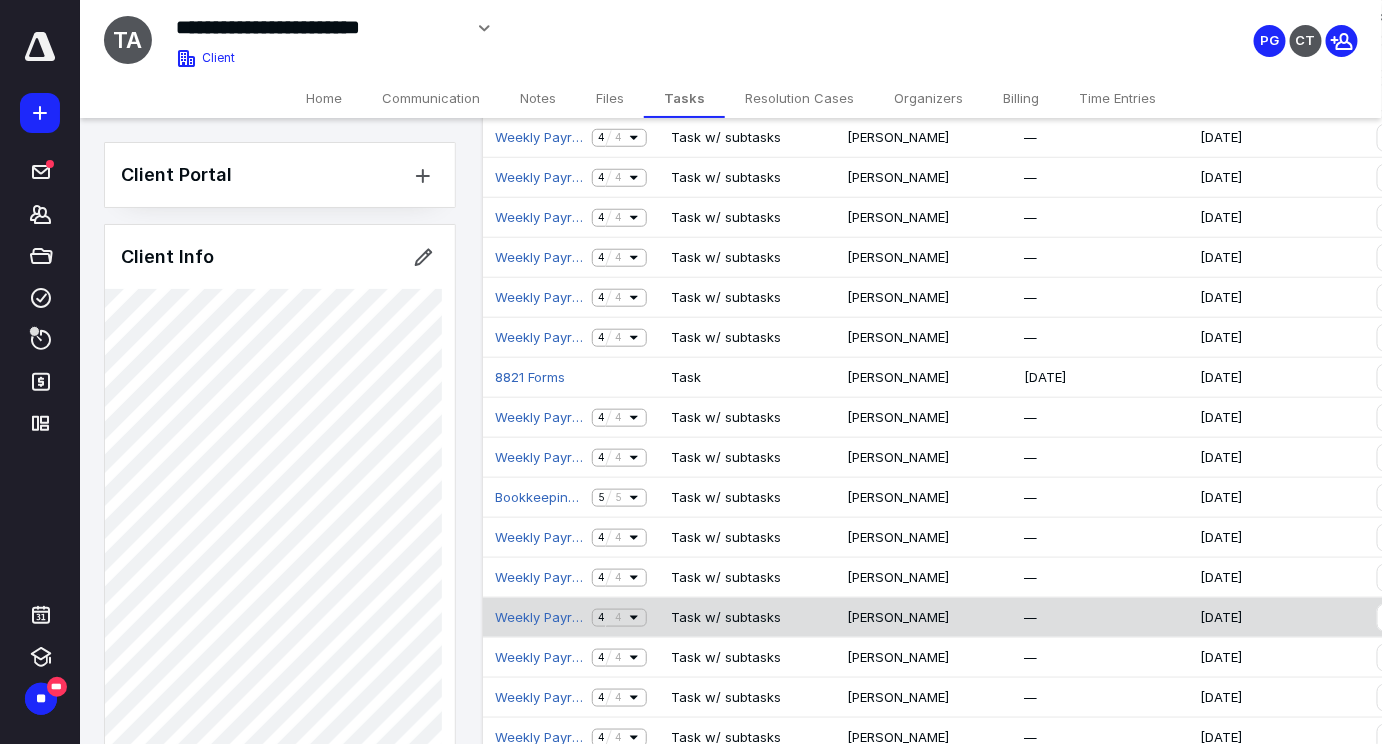 scroll, scrollTop: 591, scrollLeft: 0, axis: vertical 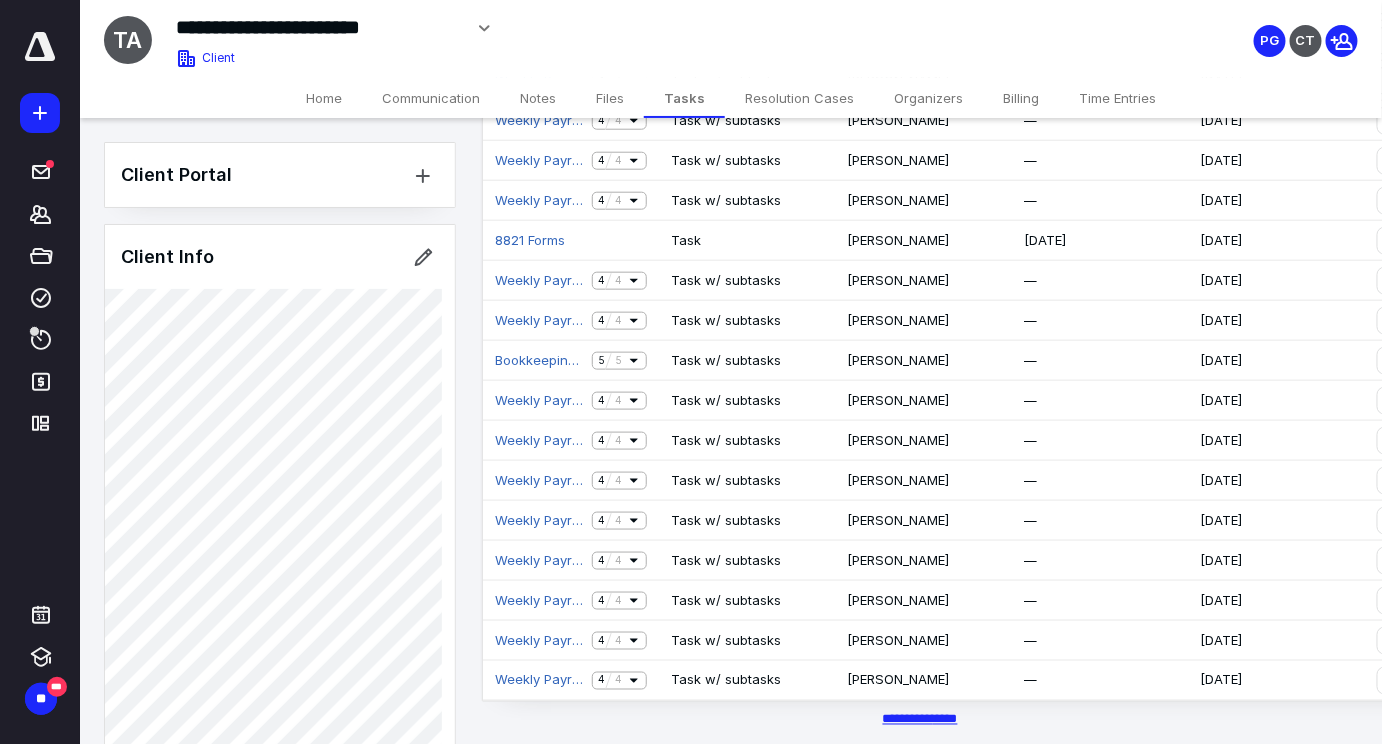 click on "********* *****" at bounding box center (920, 719) 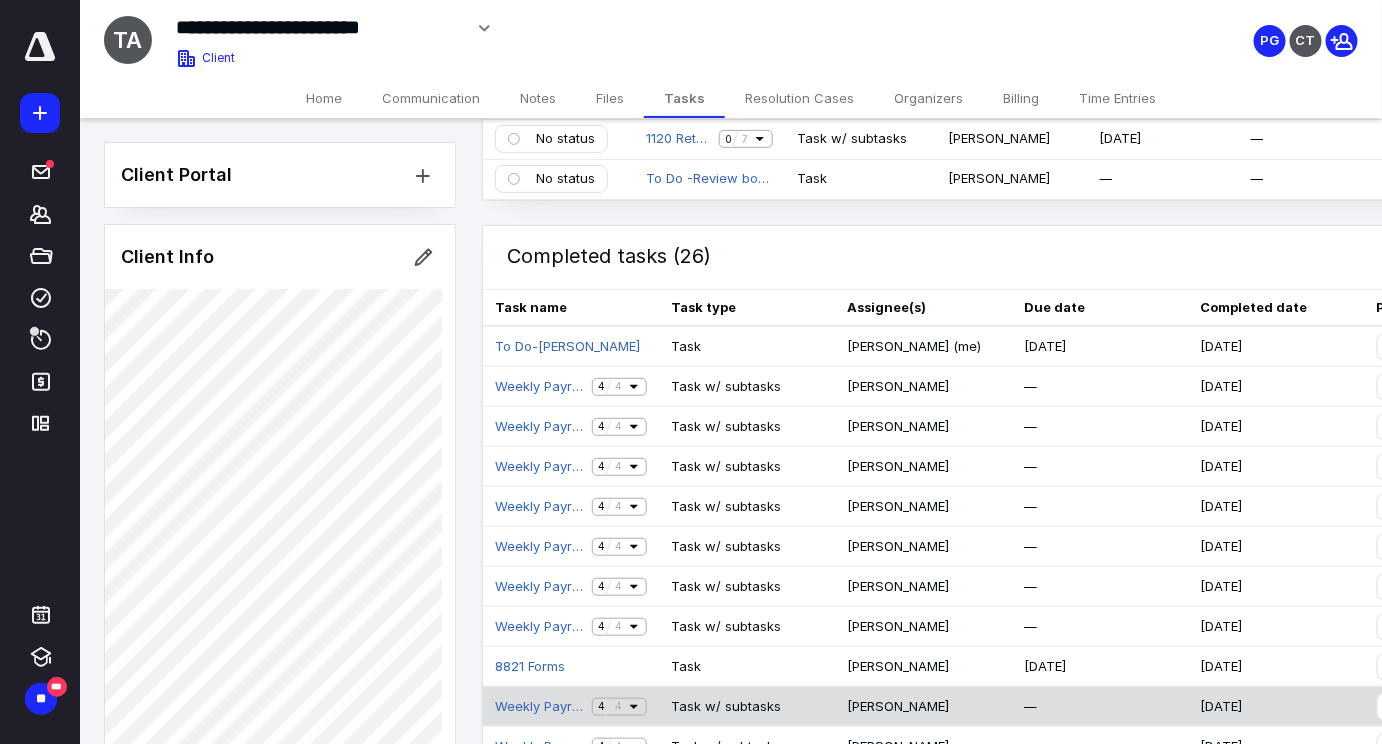 scroll, scrollTop: 0, scrollLeft: 0, axis: both 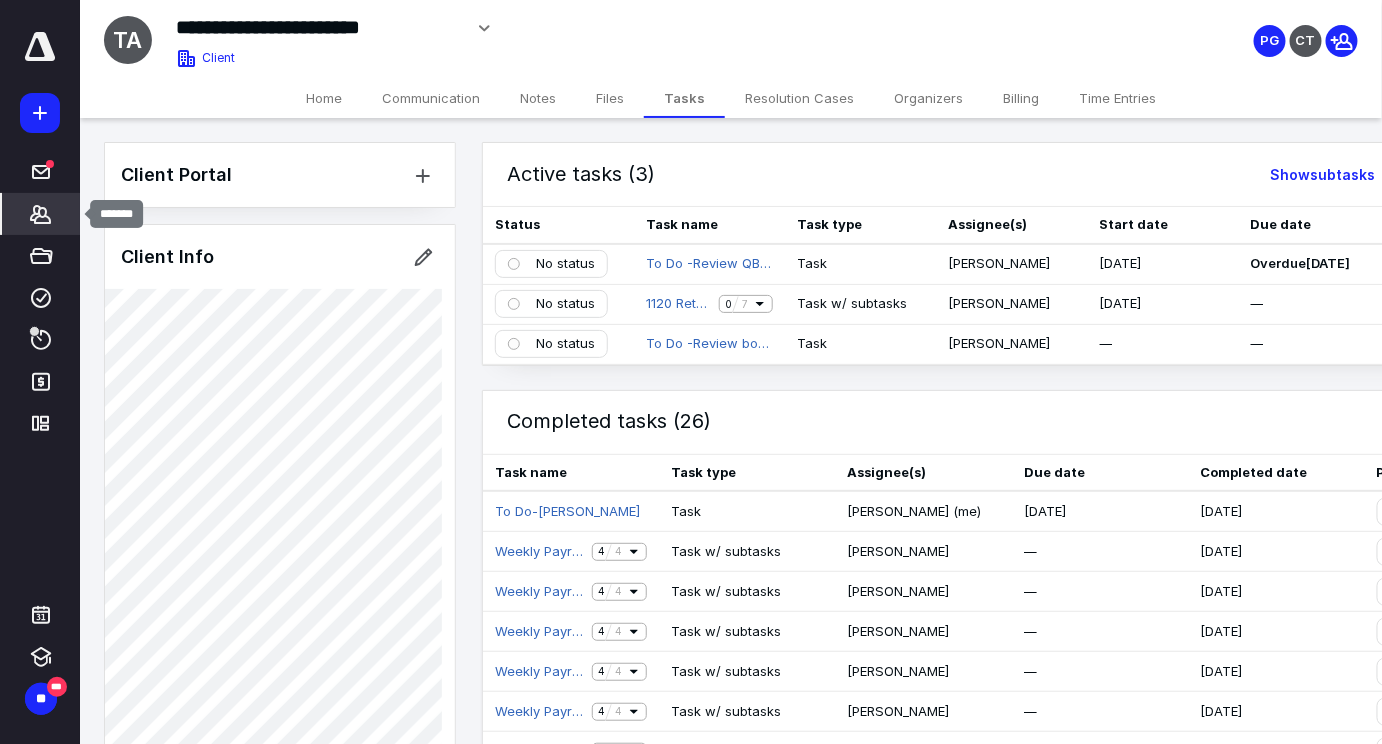 click 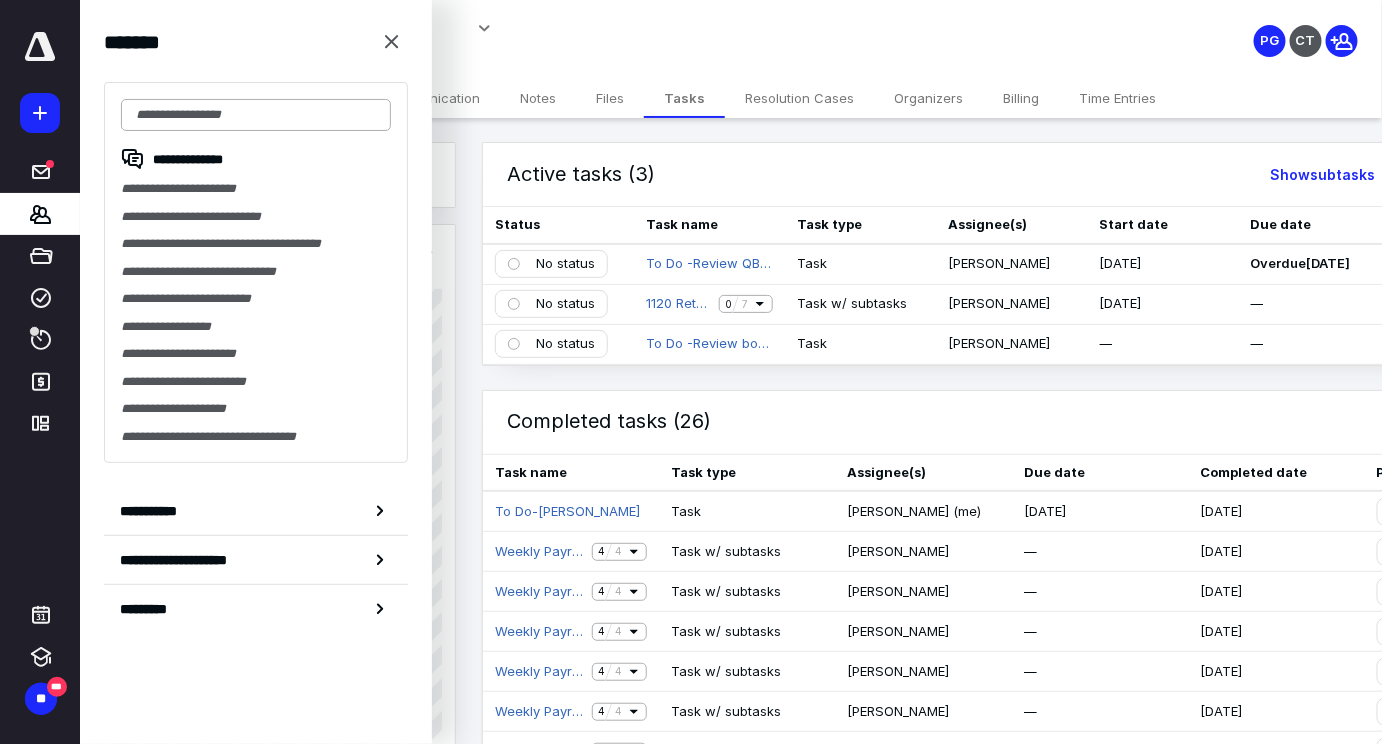 click at bounding box center (256, 115) 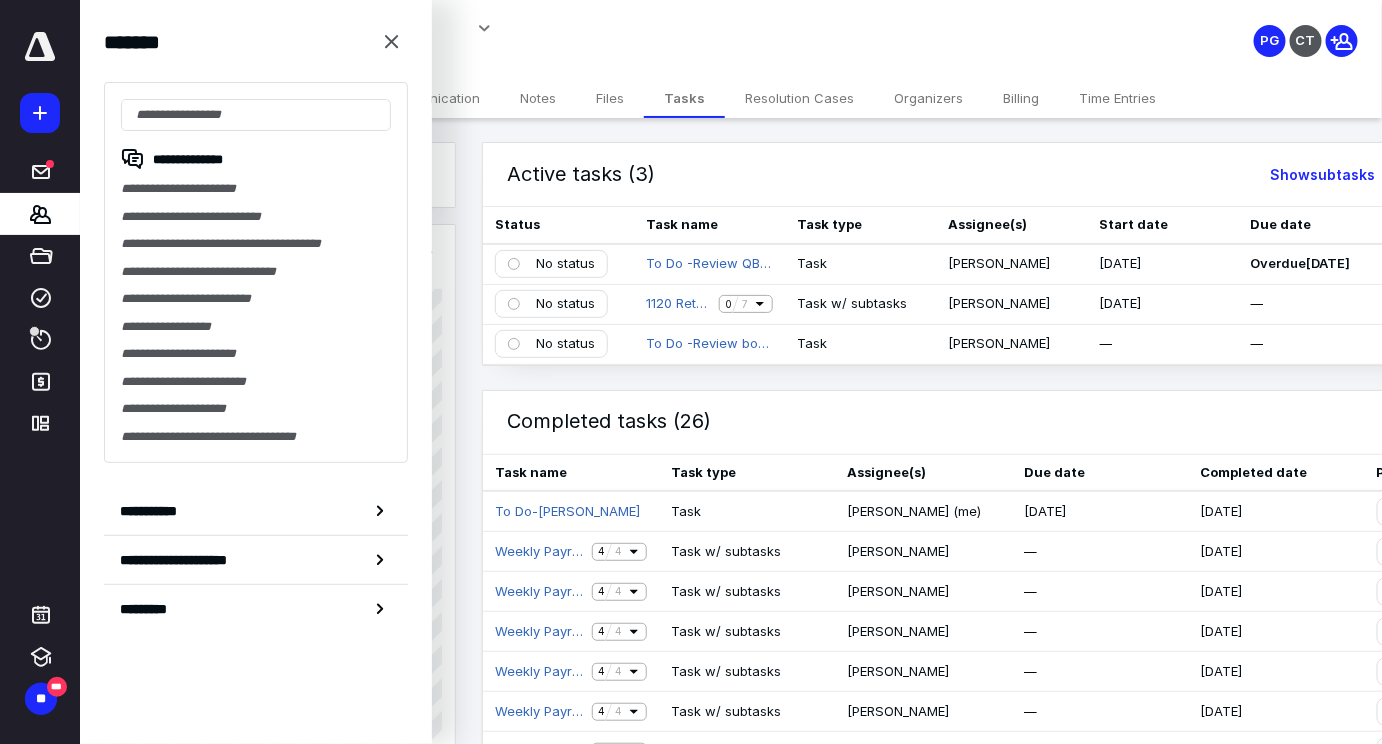 click on "**********" at bounding box center [519, 35] 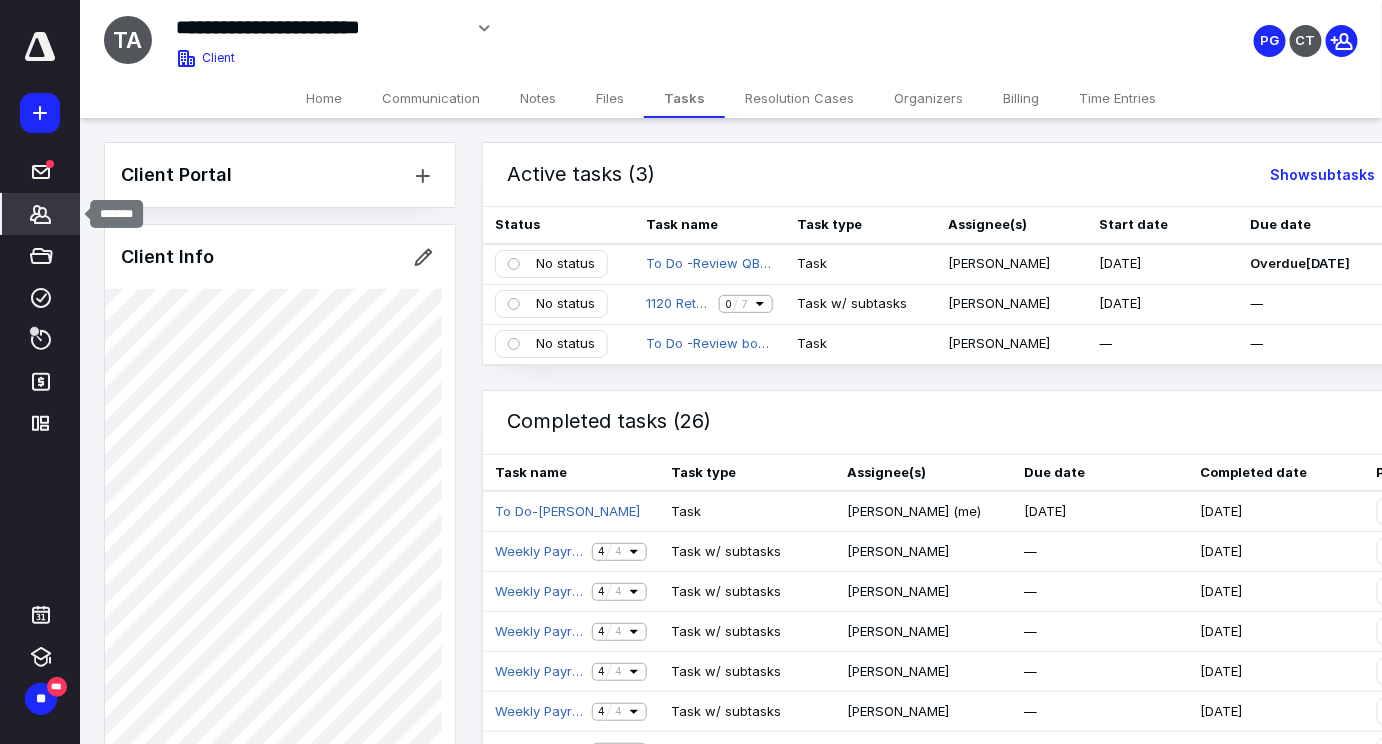 click 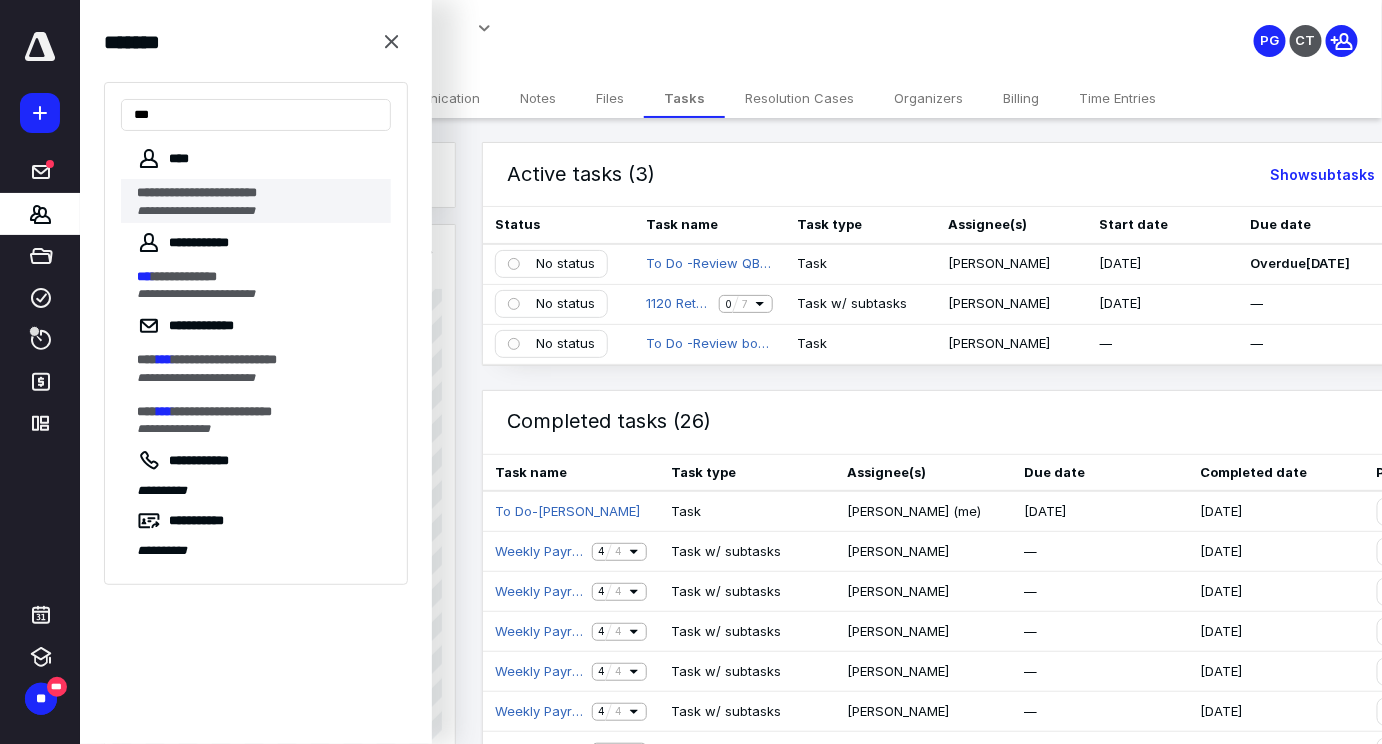 type on "***" 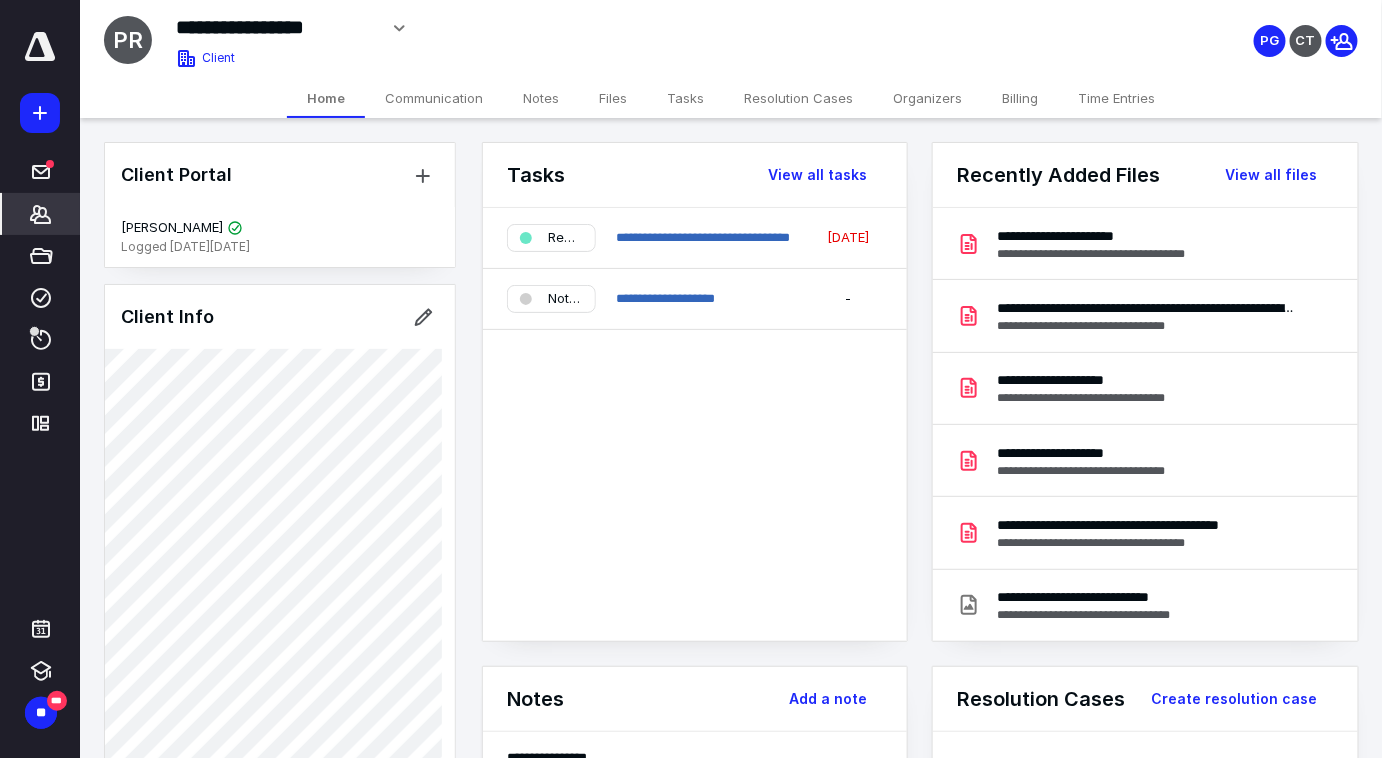 click on "Tasks" at bounding box center [685, 98] 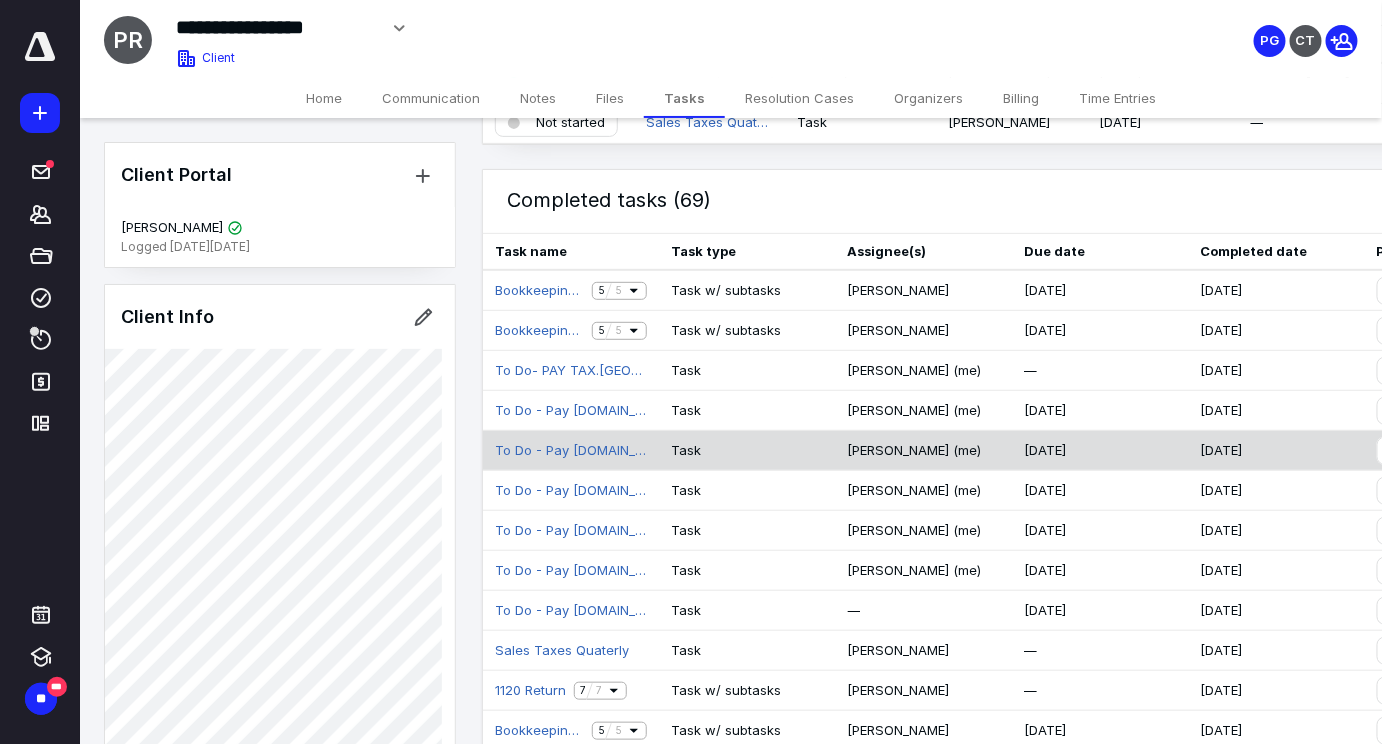 scroll, scrollTop: 272, scrollLeft: 0, axis: vertical 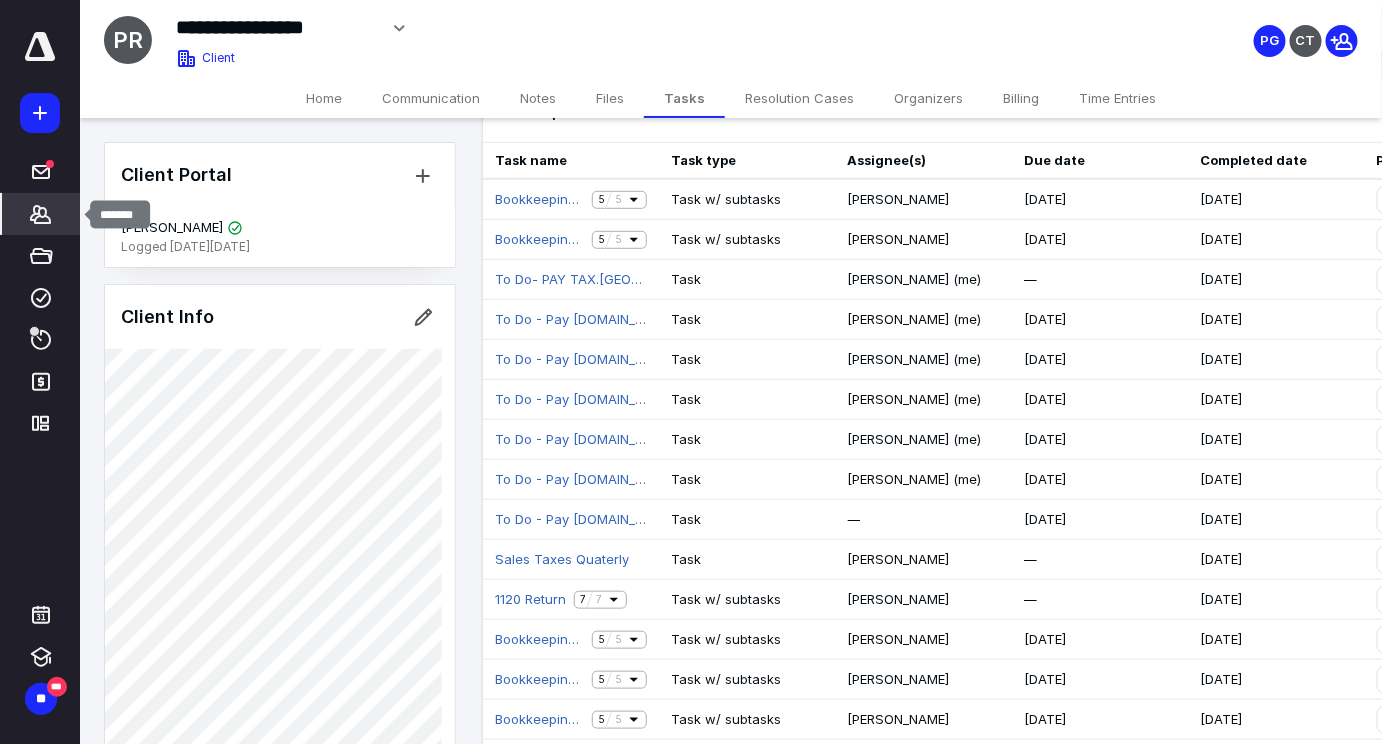 click 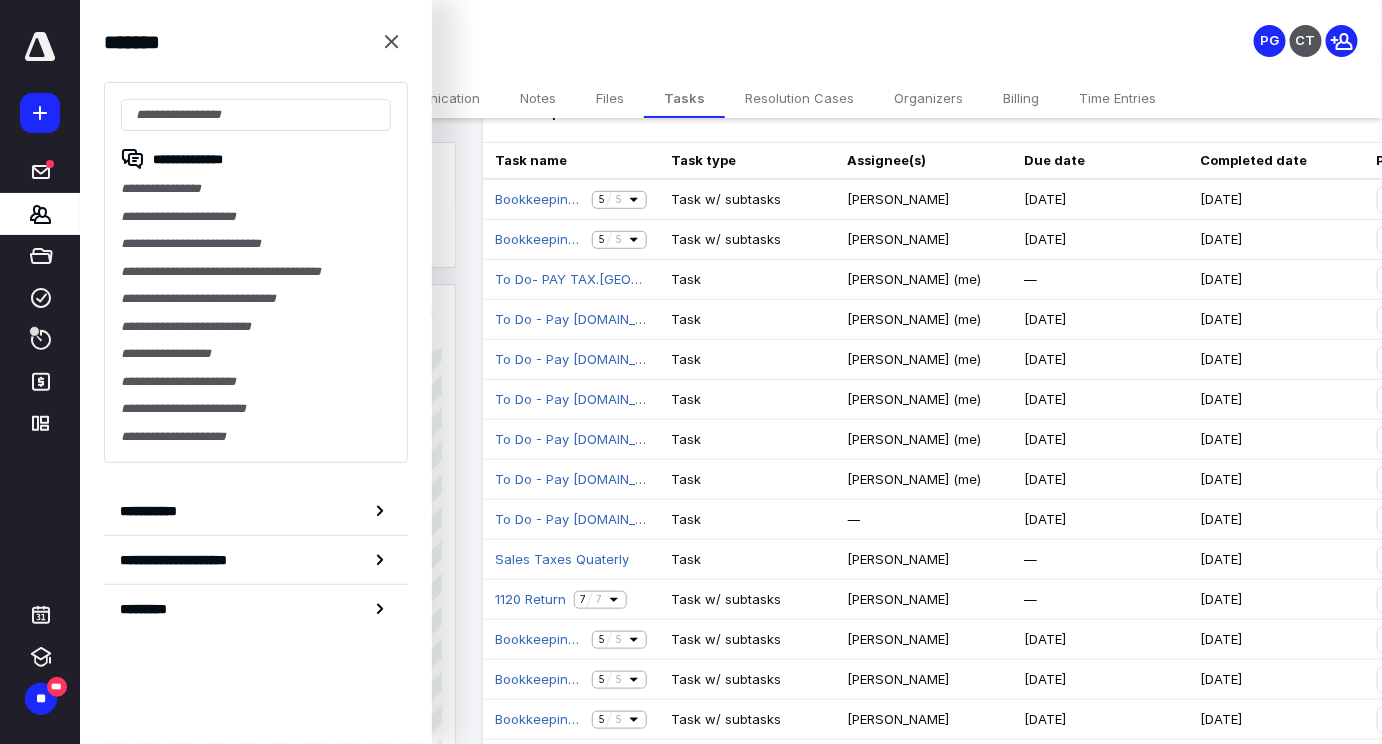 click on "**********" at bounding box center [555, 28] 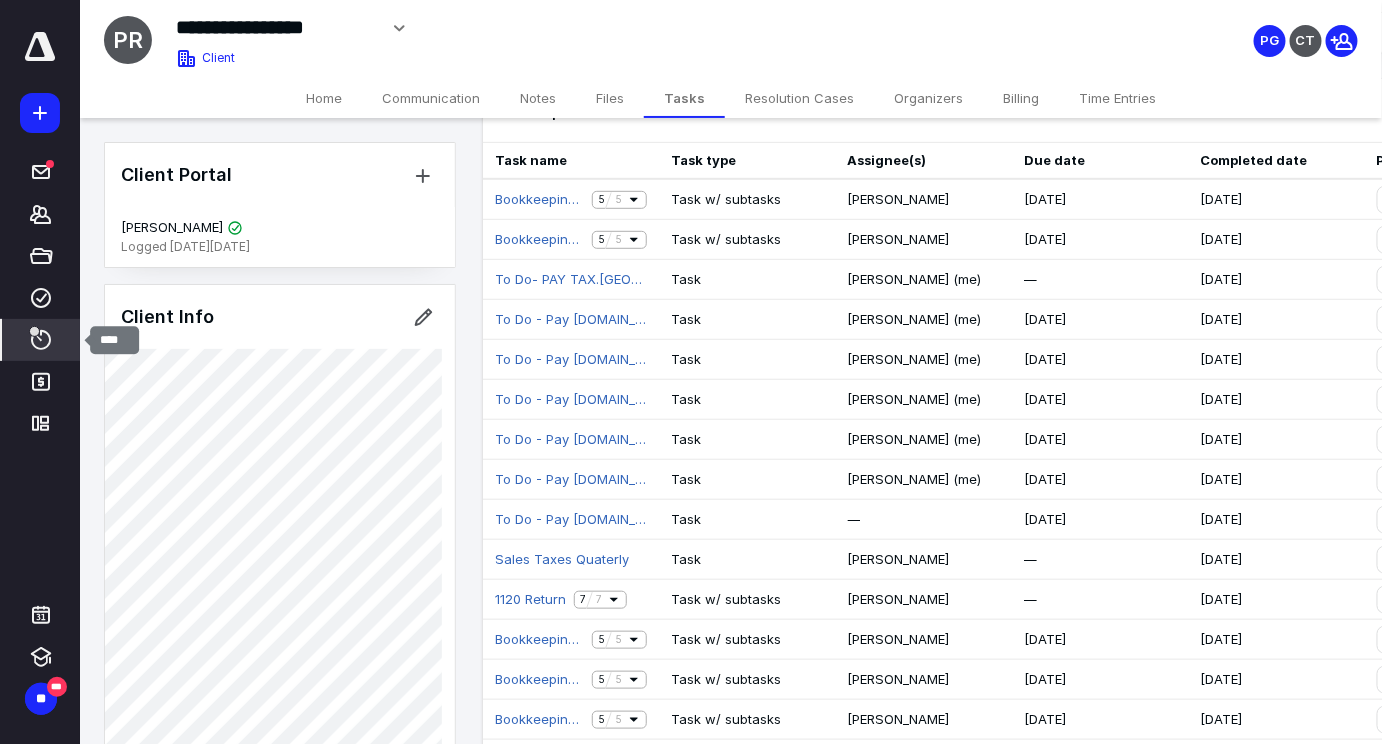 click on "****" at bounding box center [41, 340] 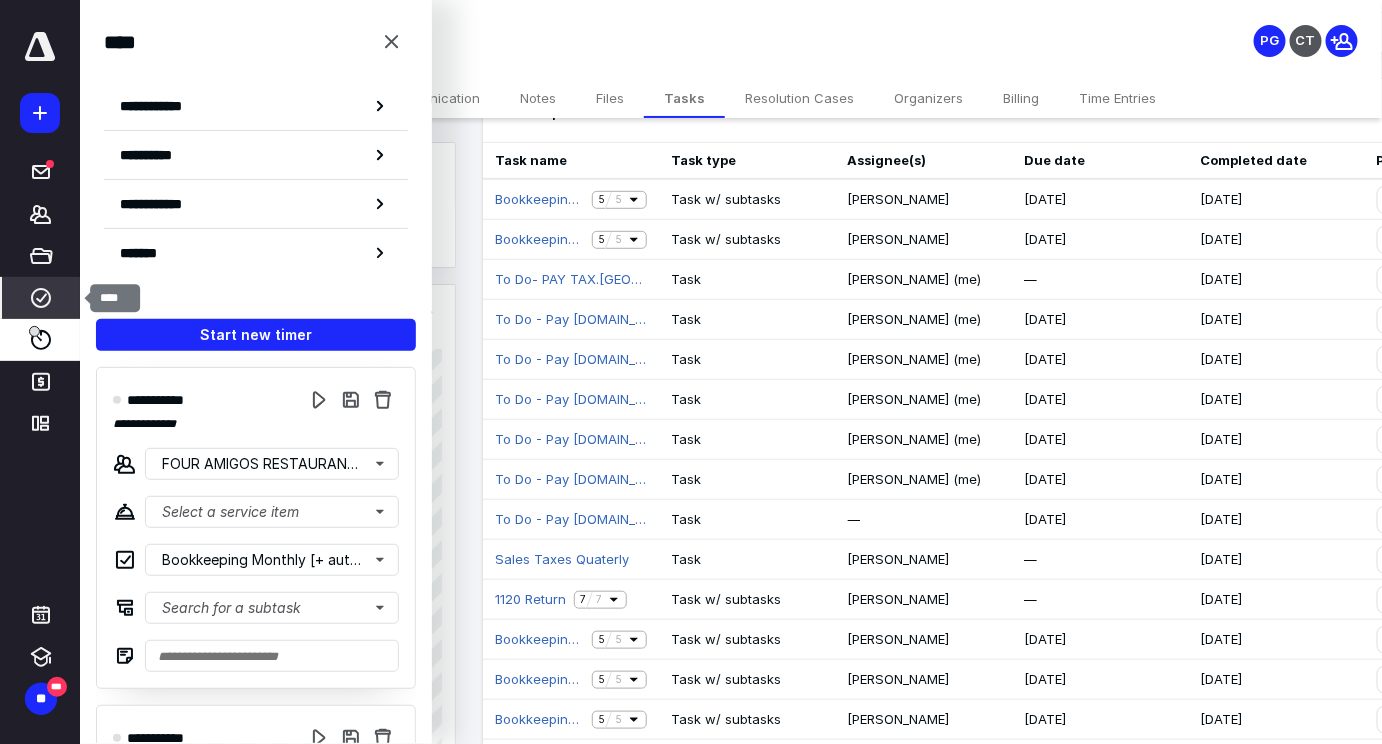 click on "****" at bounding box center [41, 298] 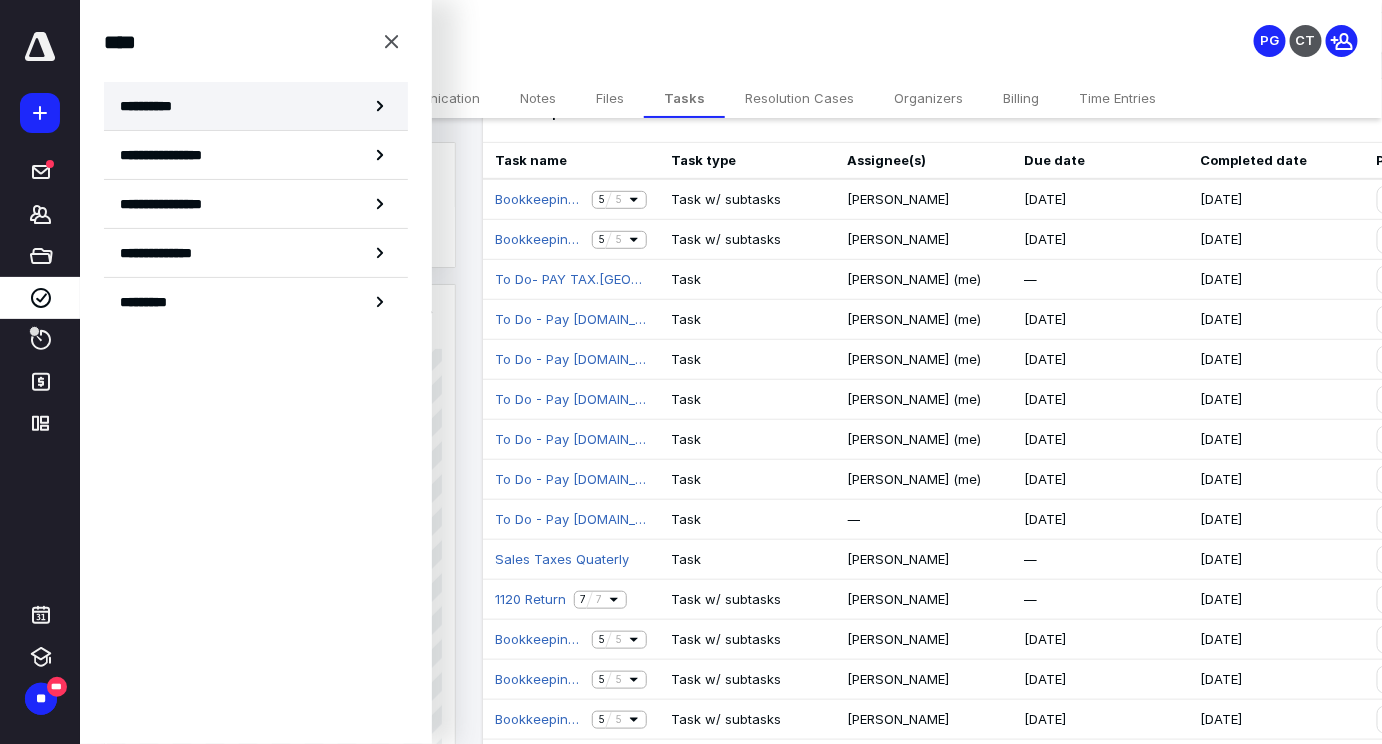 click on "**********" at bounding box center [256, 106] 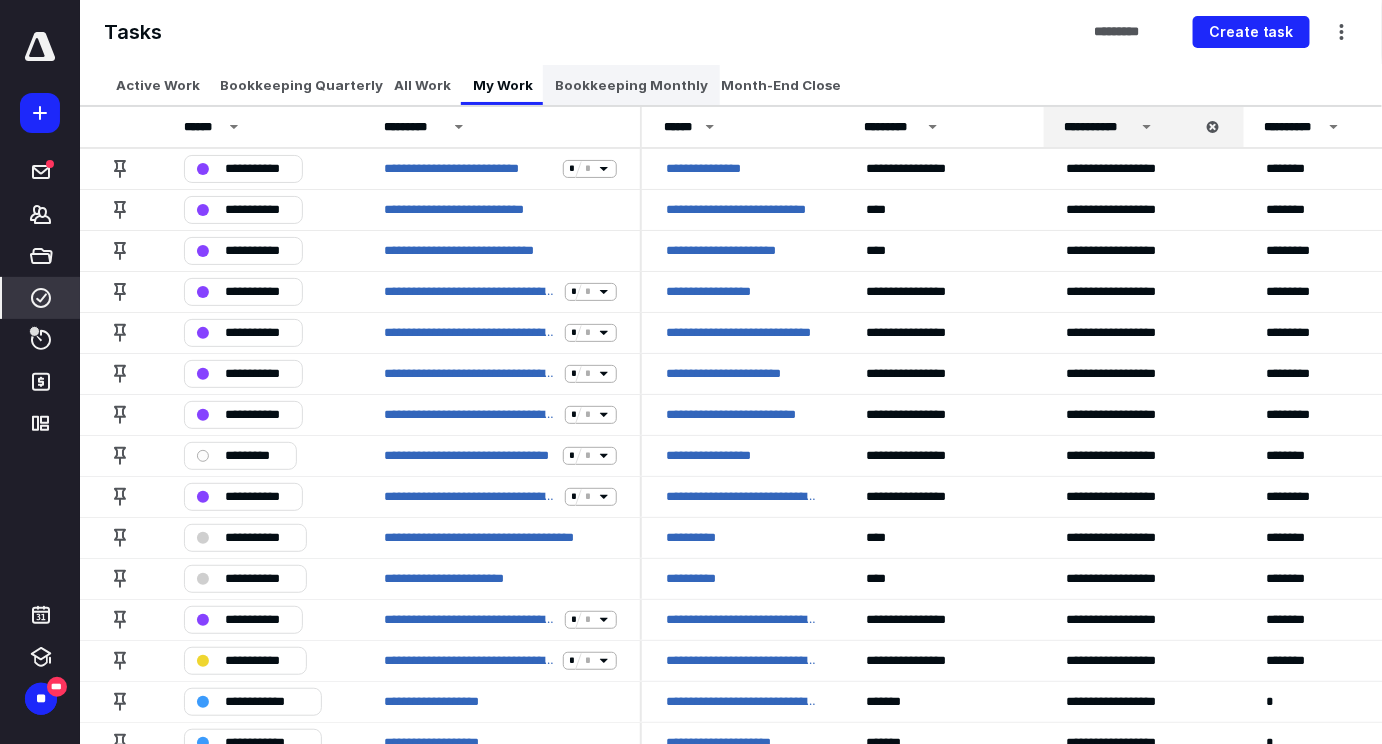 click on "Bookkeeping Monthly" at bounding box center [631, 85] 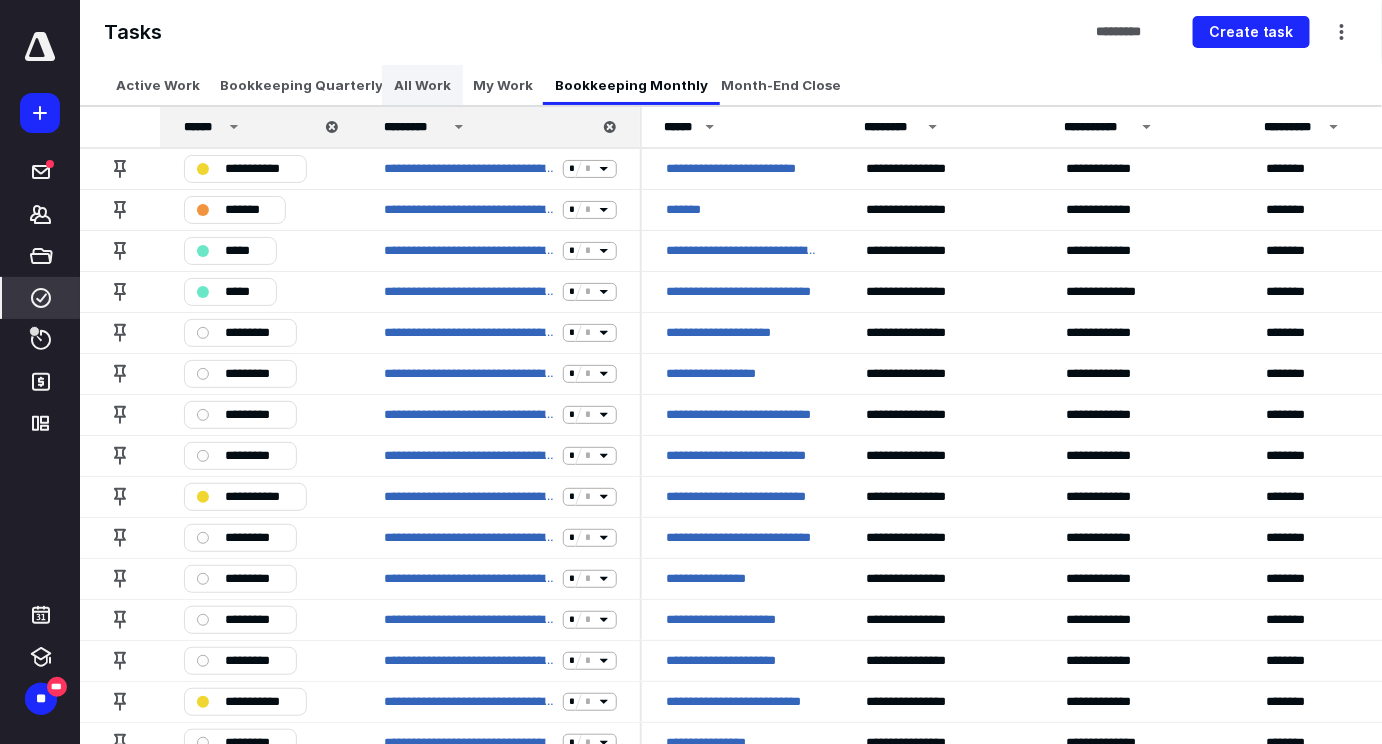 click on "All Work" at bounding box center (422, 85) 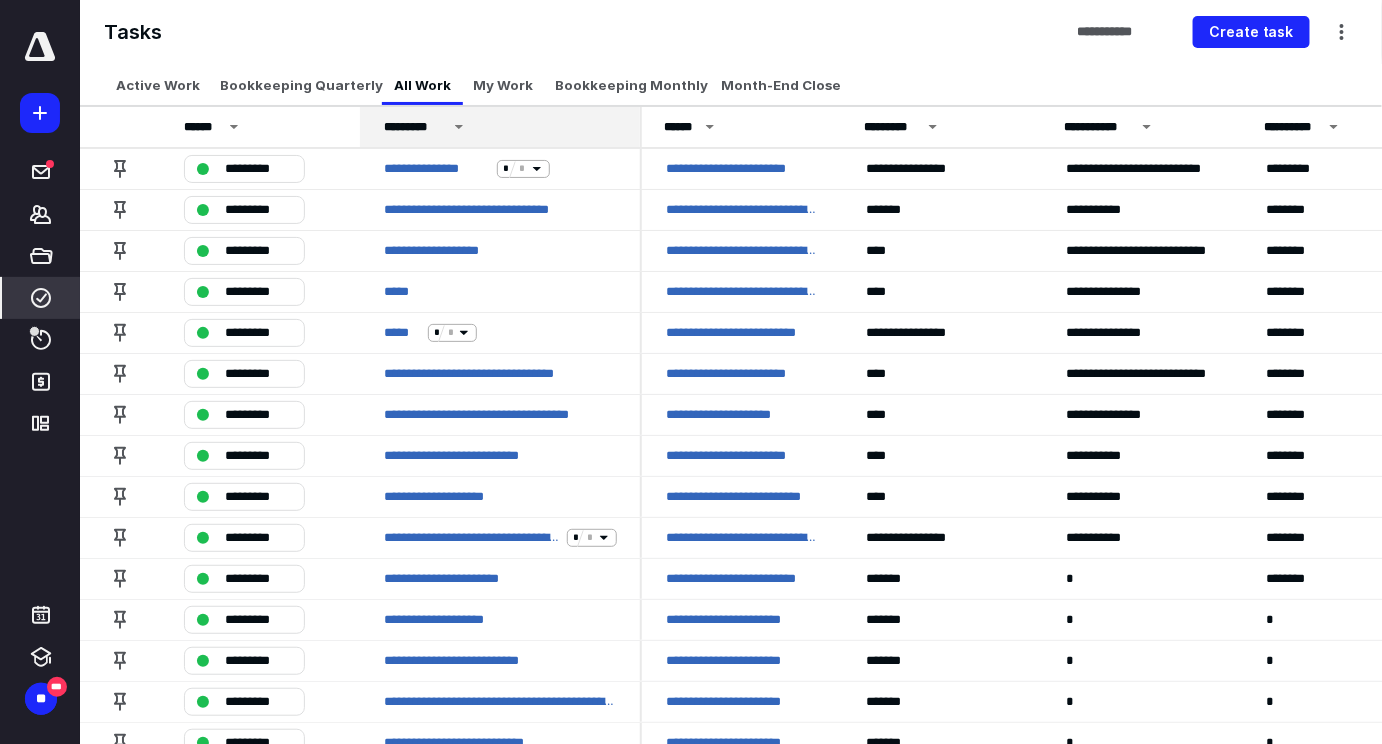 click 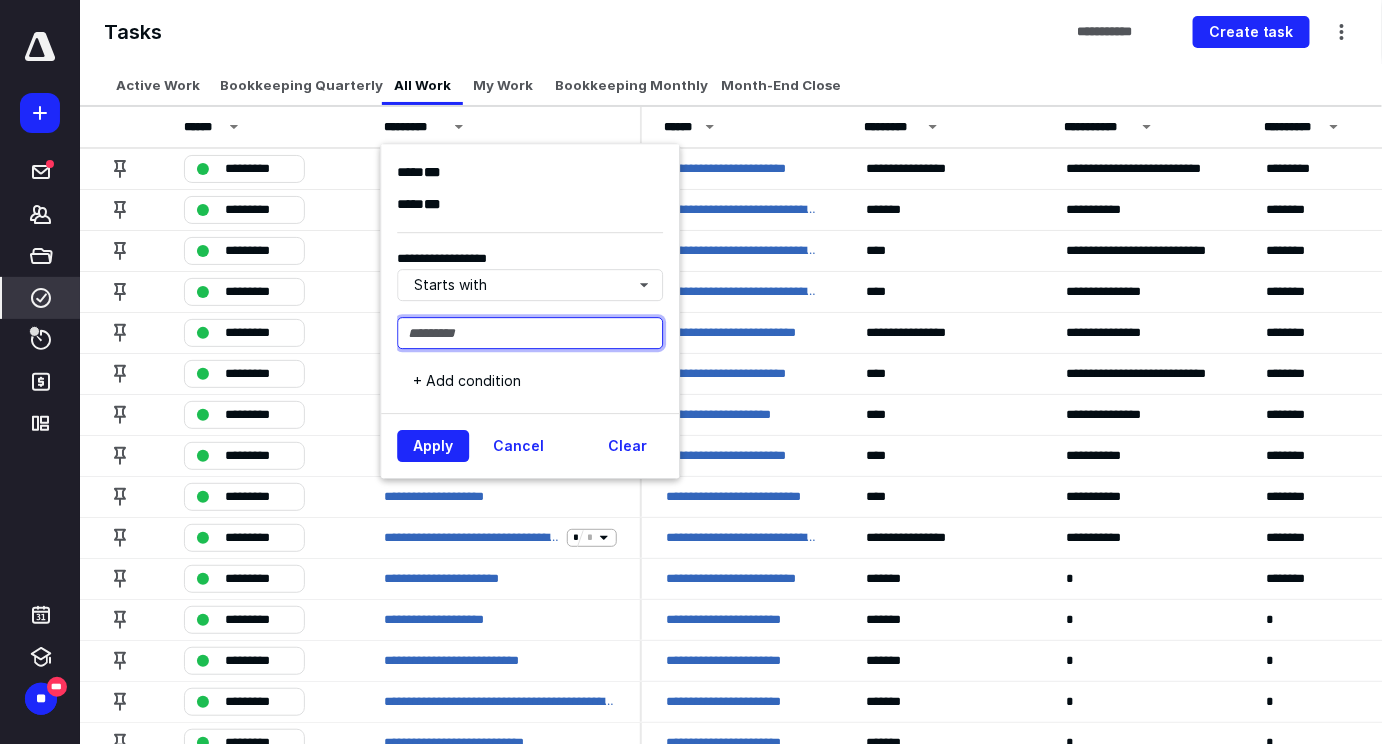 click at bounding box center (530, 333) 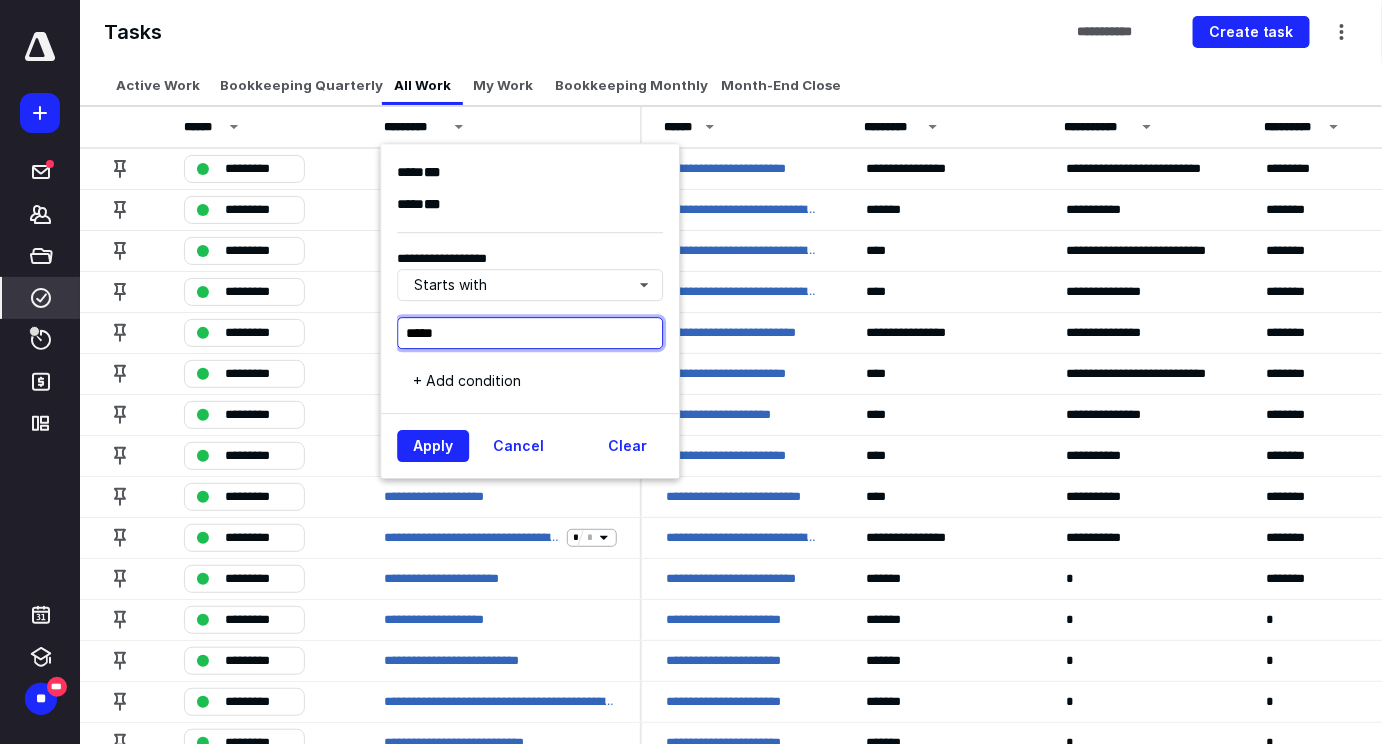 type on "*****" 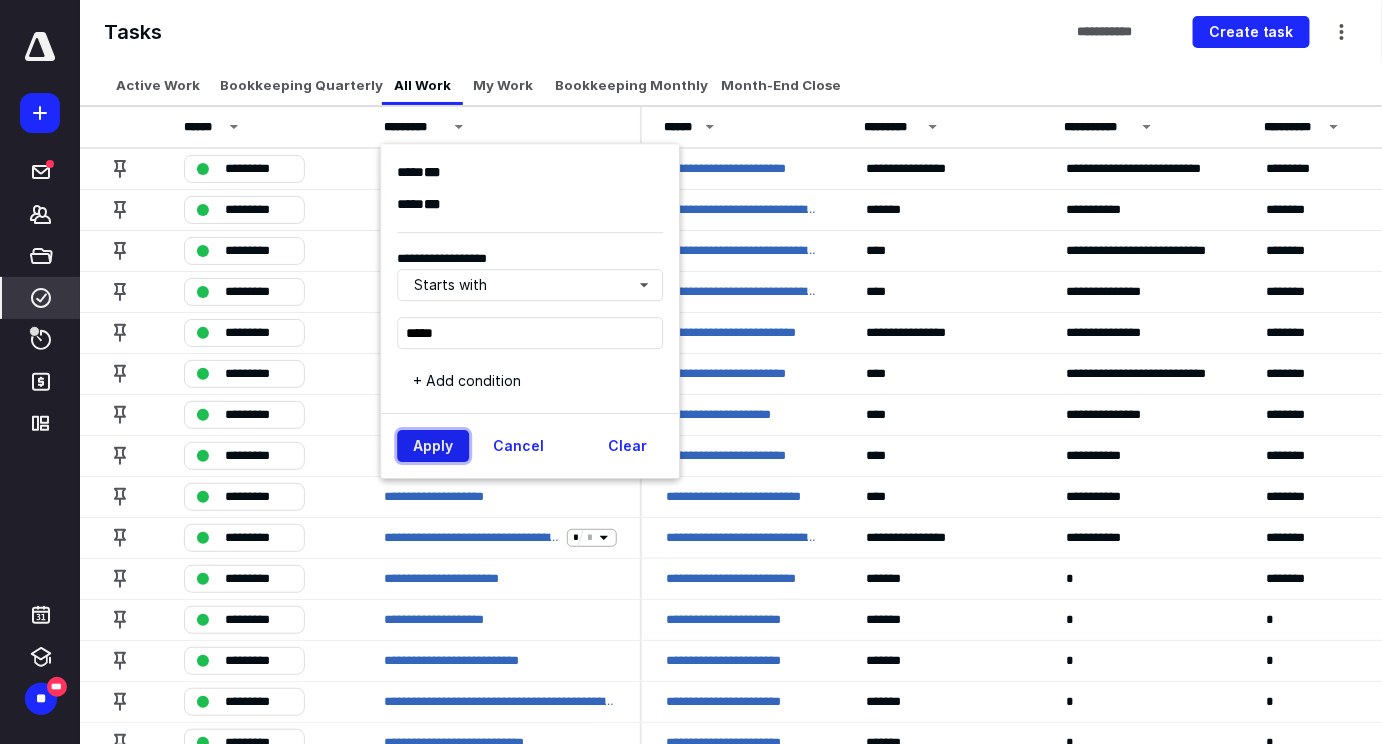 click on "Apply" at bounding box center [433, 446] 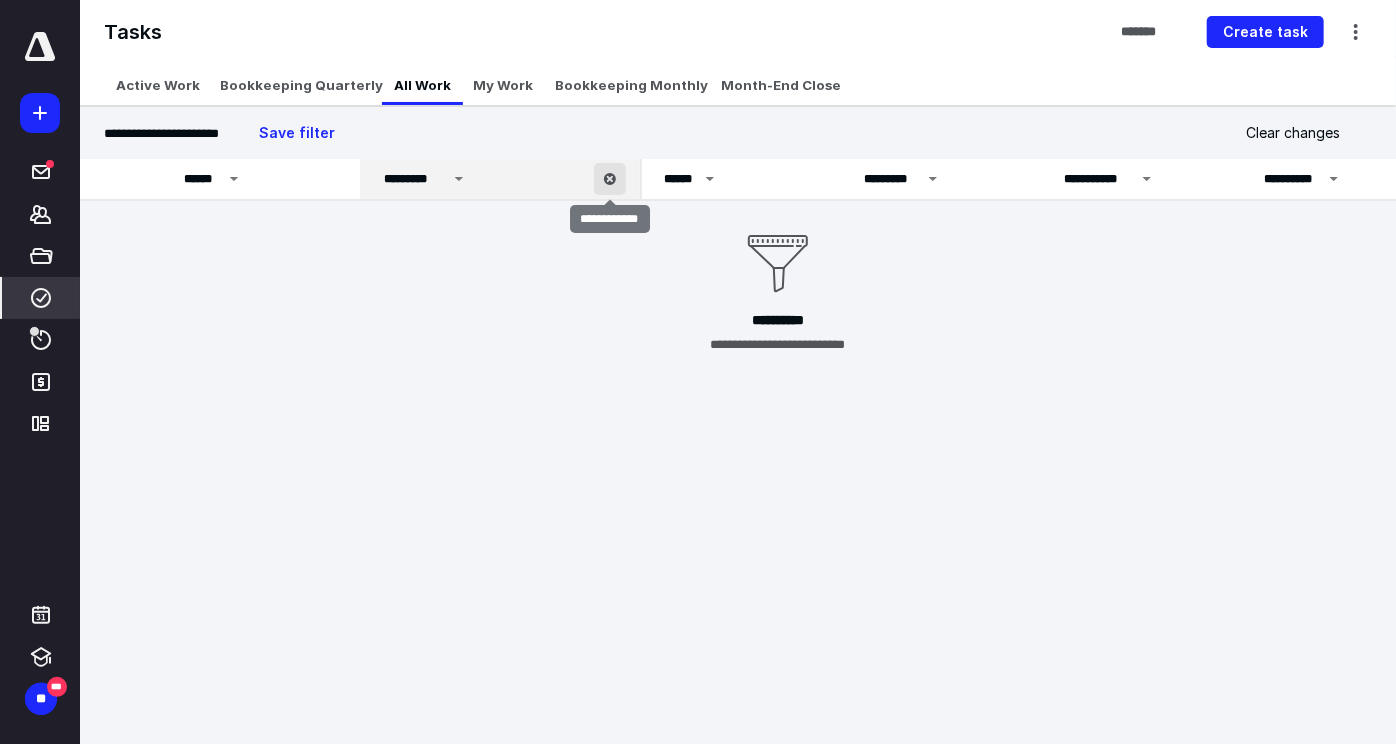 click at bounding box center [610, 179] 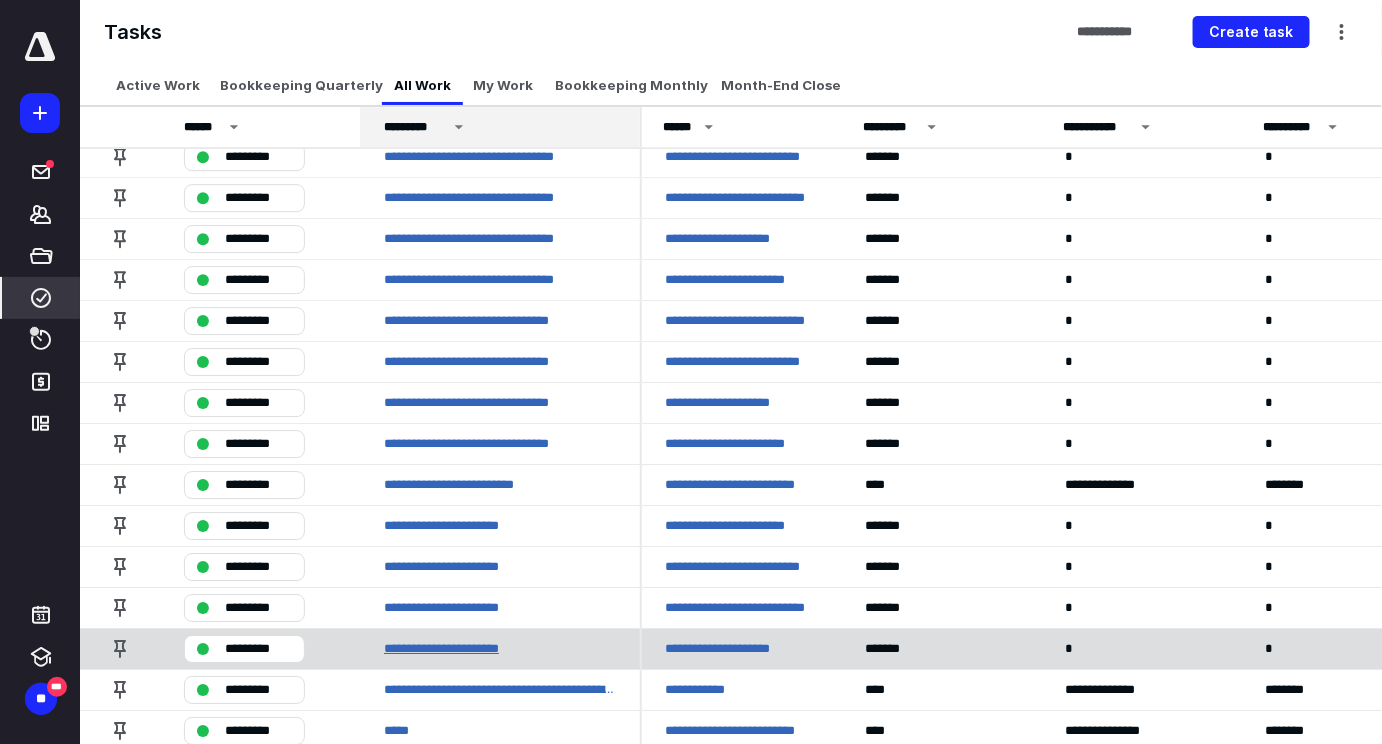 scroll, scrollTop: 2212, scrollLeft: 1, axis: both 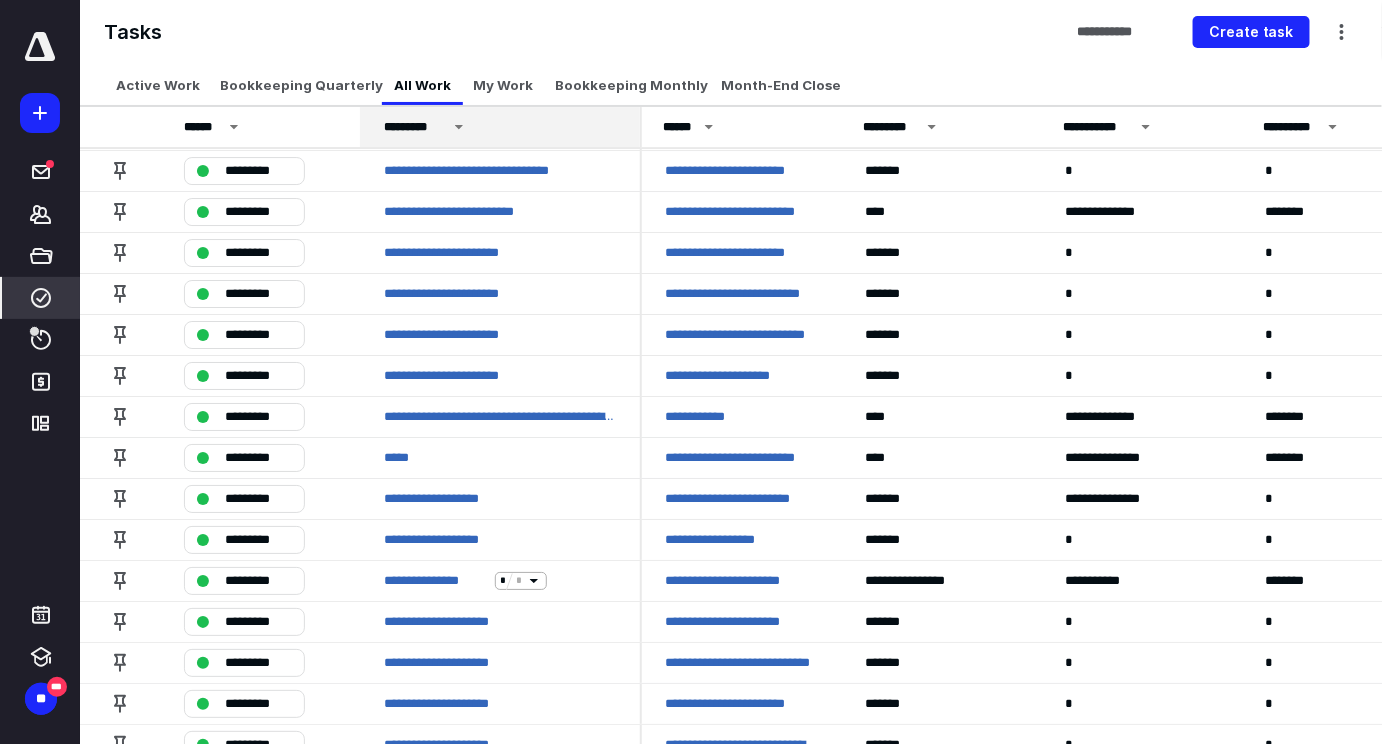 click 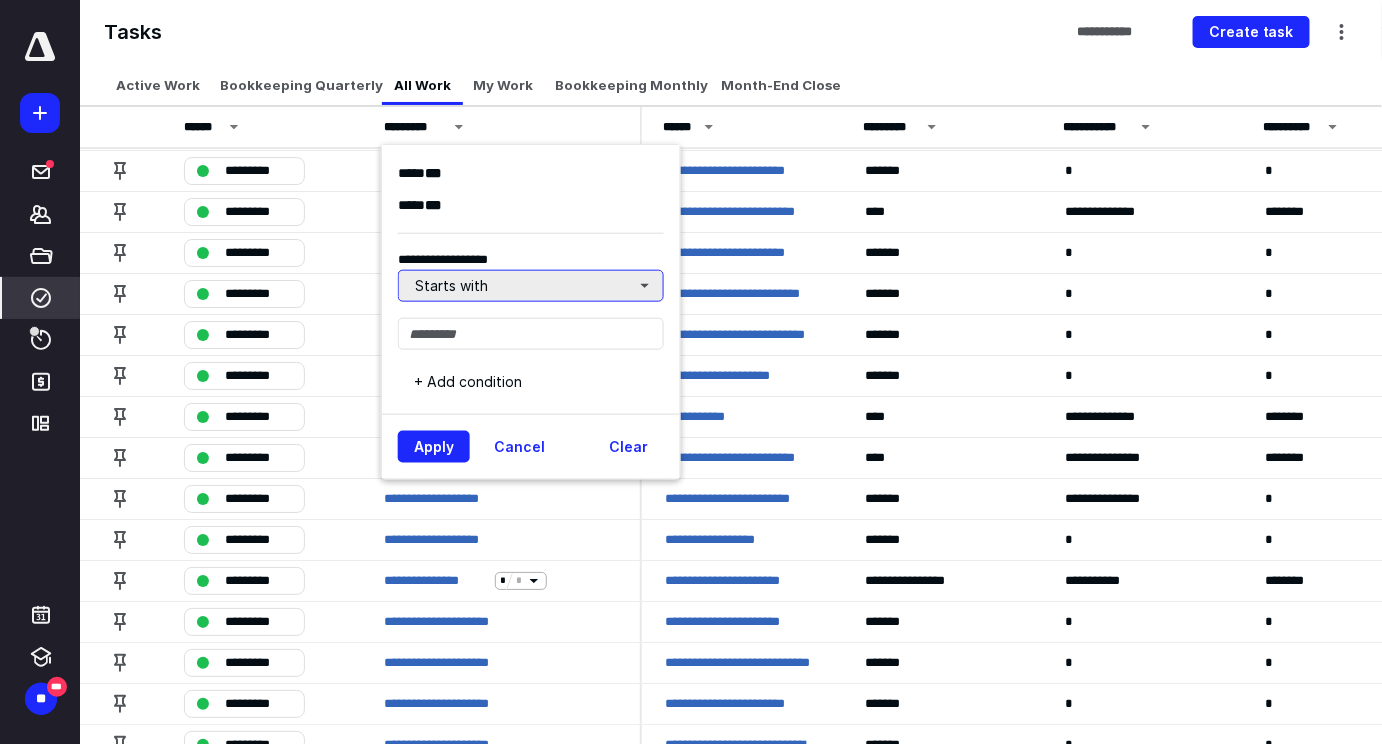 click on "Starts with" at bounding box center [531, 285] 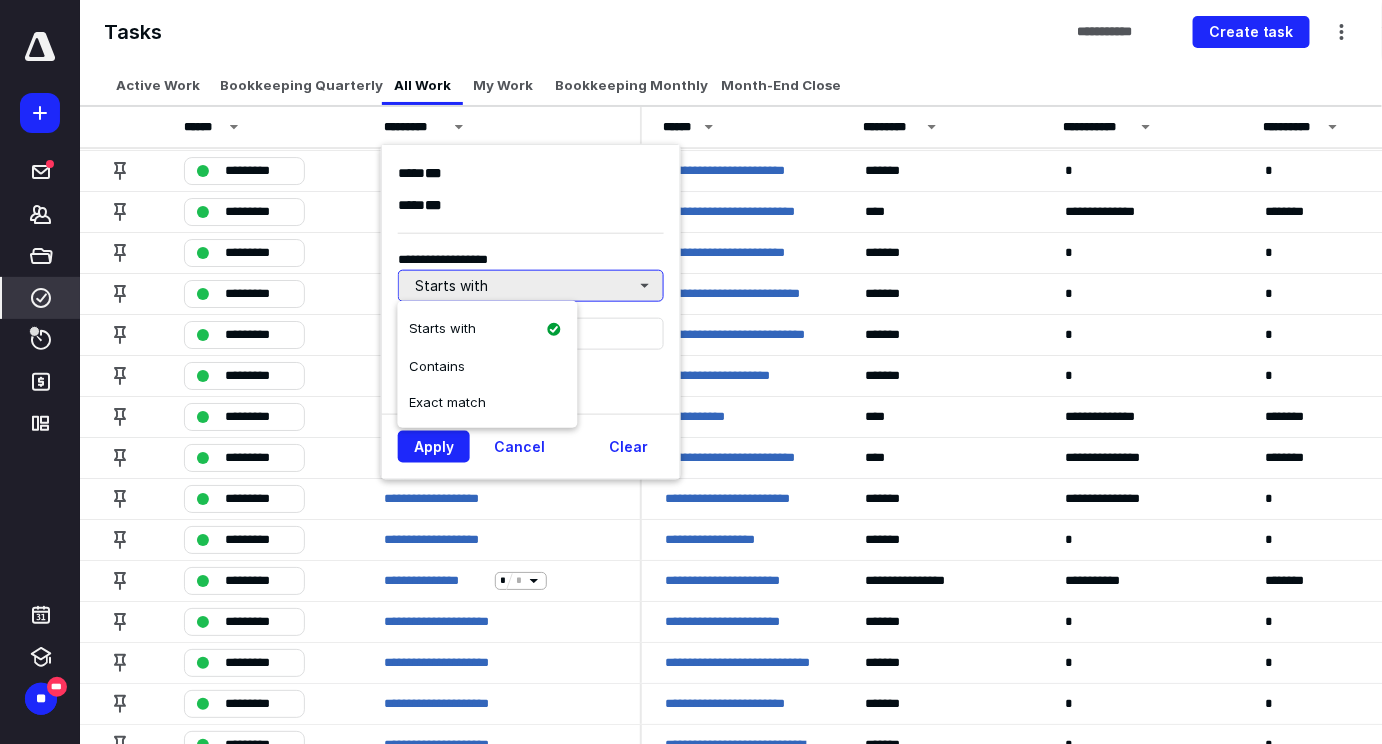 click on "Starts with" at bounding box center [531, 285] 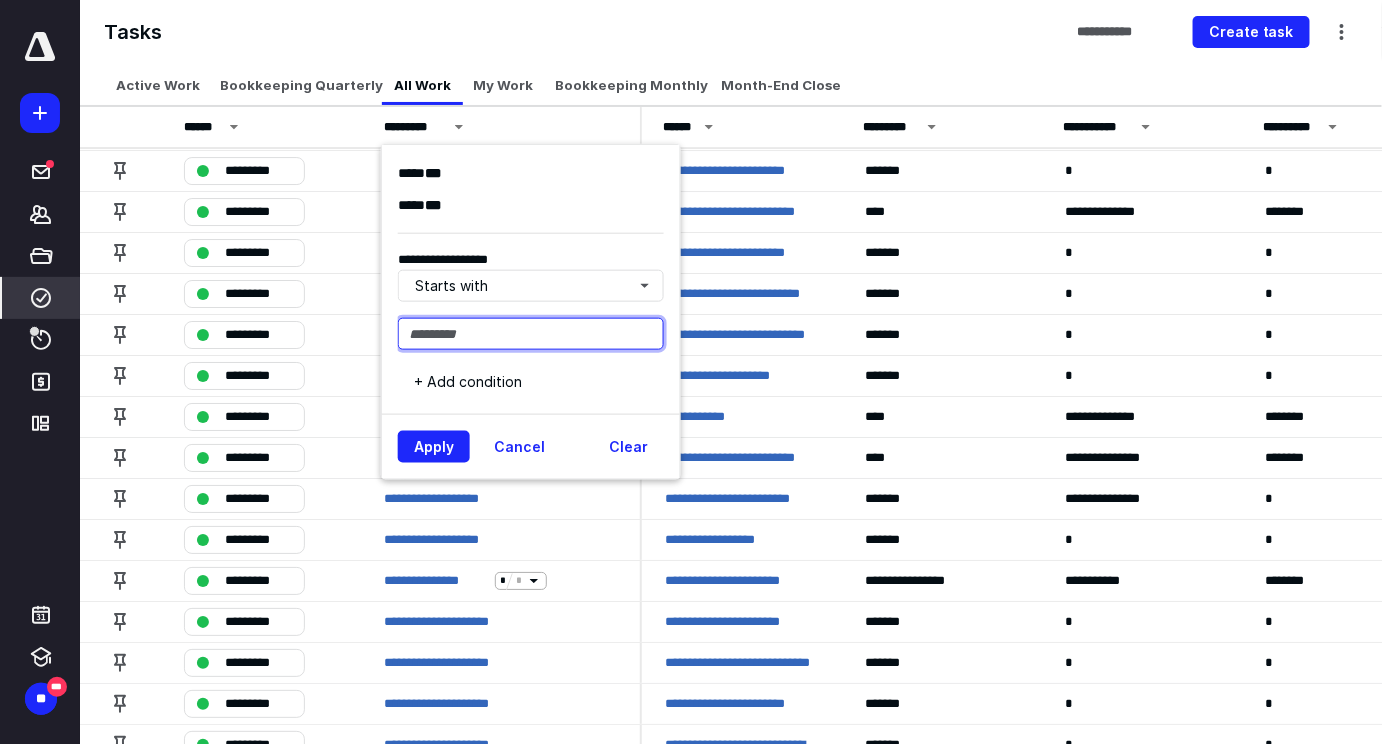 click at bounding box center [531, 333] 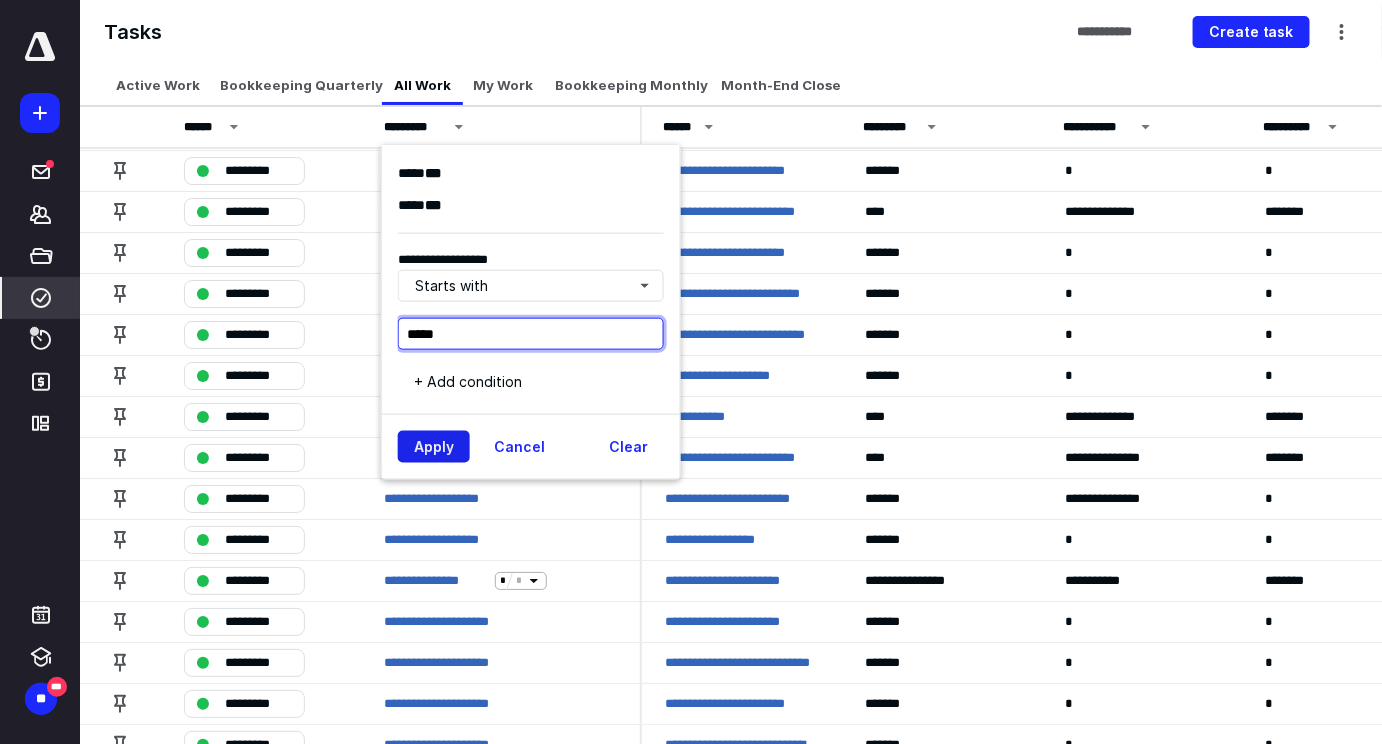type on "*****" 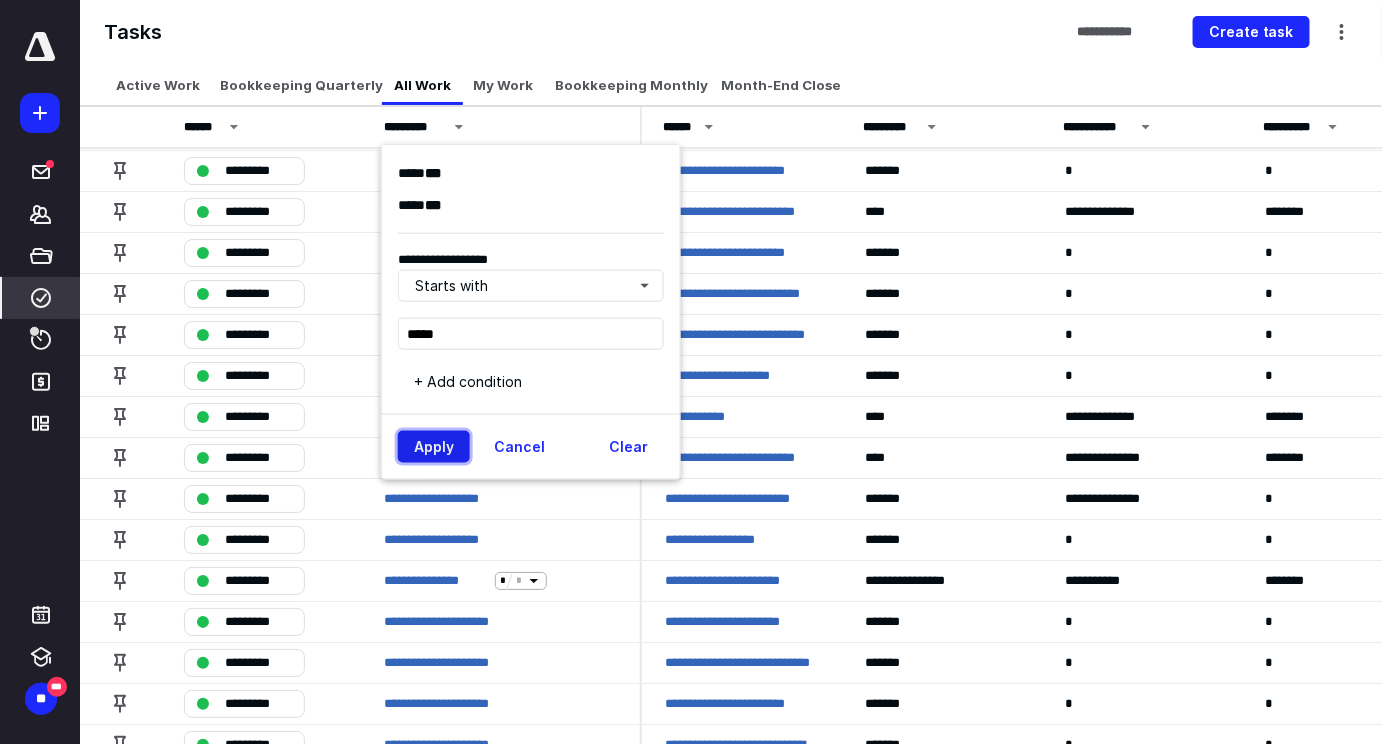 click on "Apply" at bounding box center (434, 446) 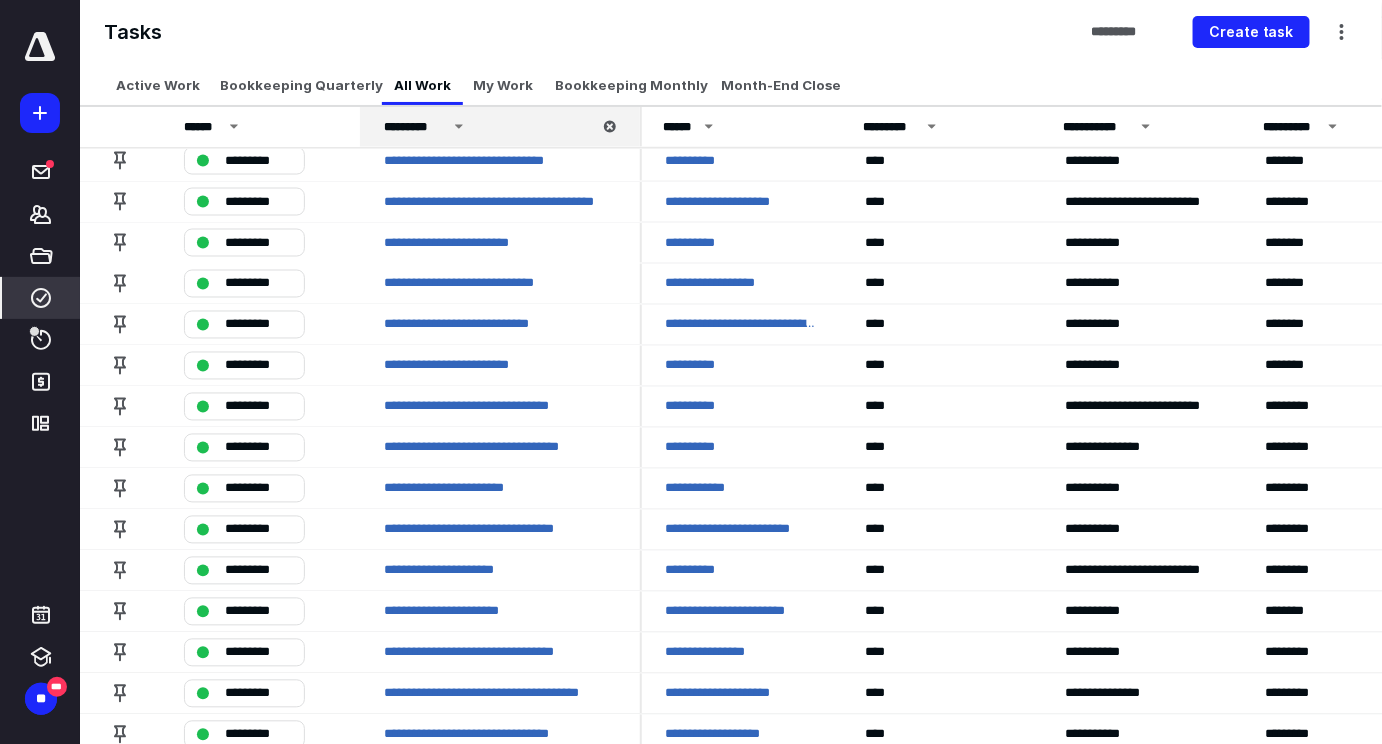 scroll, scrollTop: 3572, scrollLeft: 1, axis: both 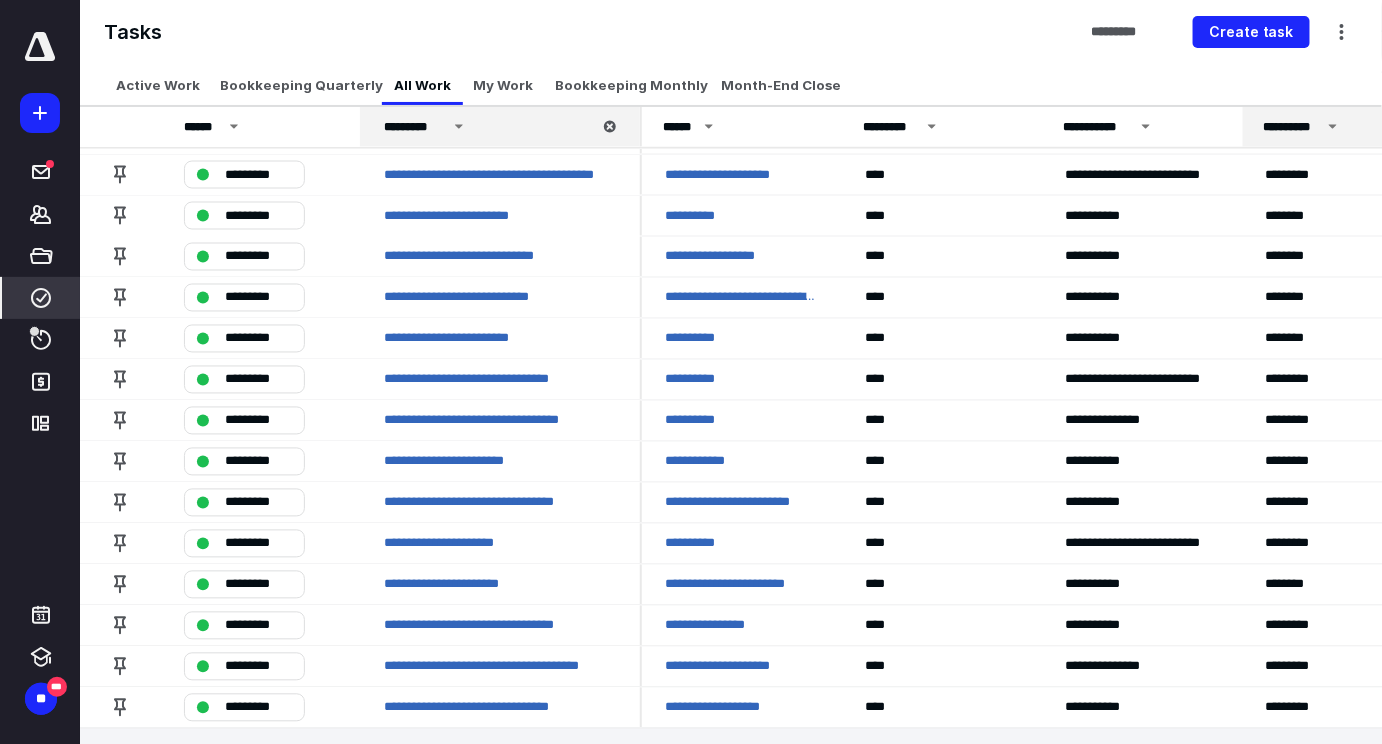 click 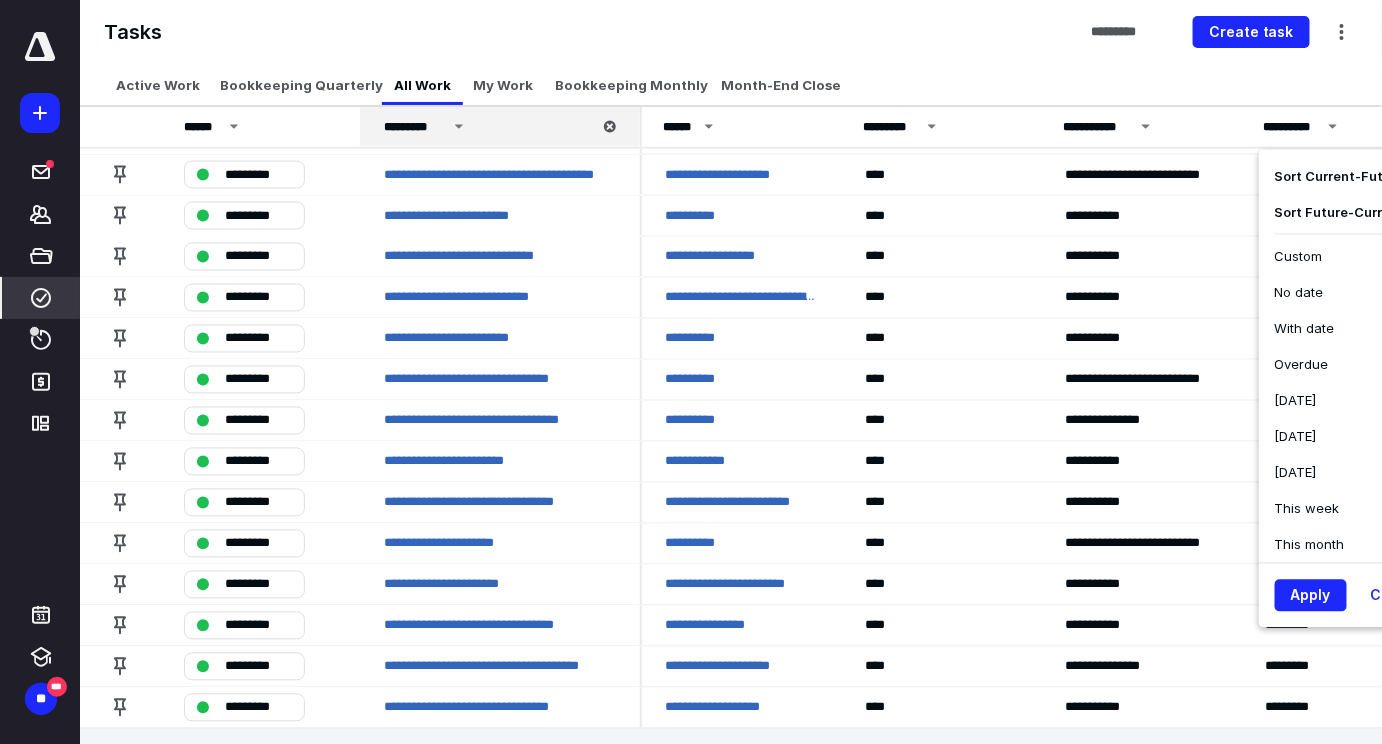 click 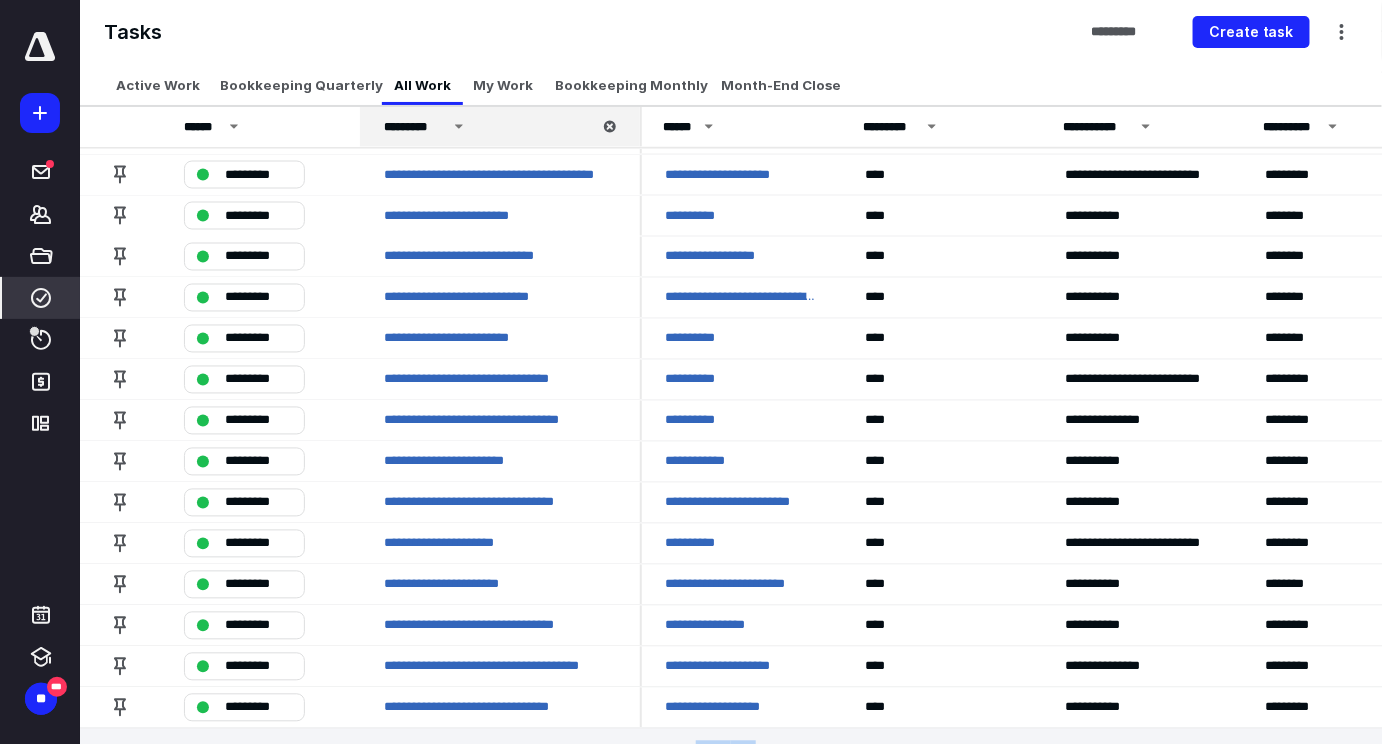 drag, startPoint x: 699, startPoint y: 743, endPoint x: 862, endPoint y: 744, distance: 163.00307 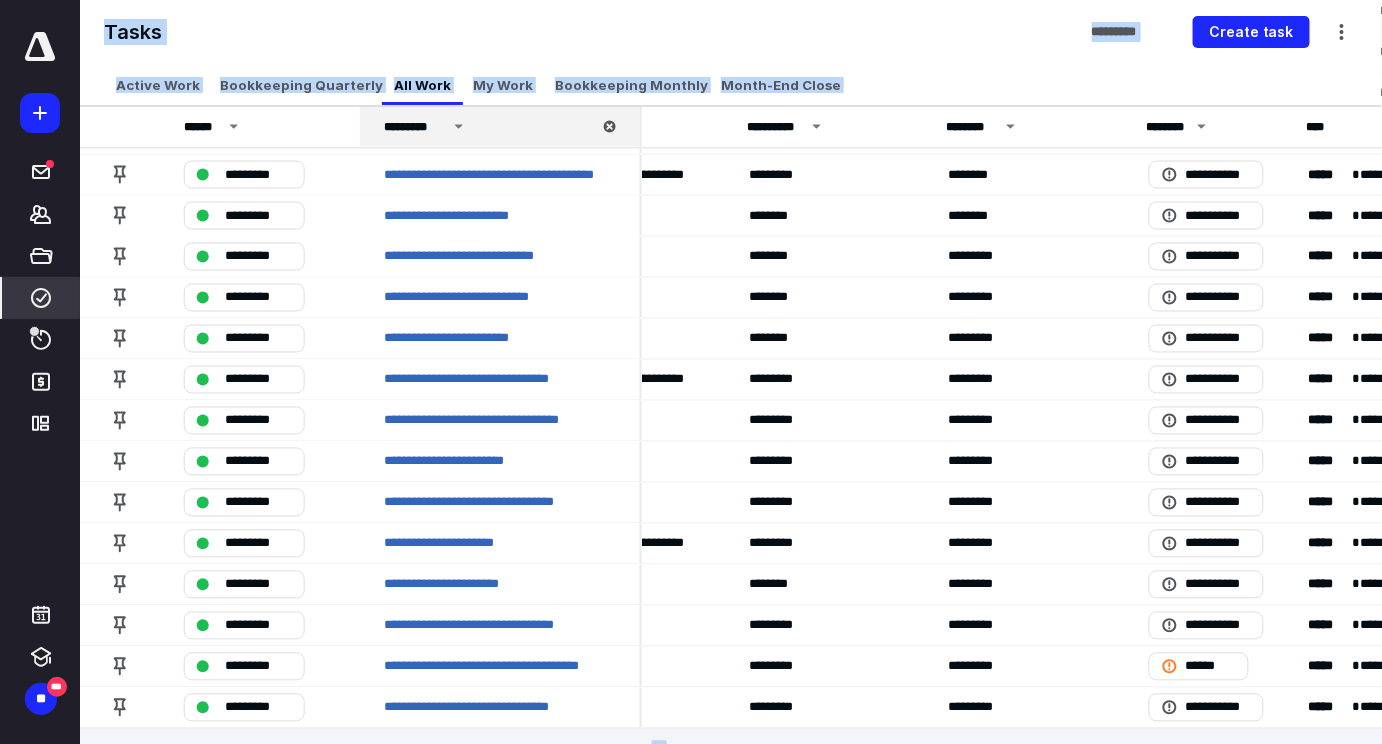 scroll, scrollTop: 3572, scrollLeft: 485, axis: both 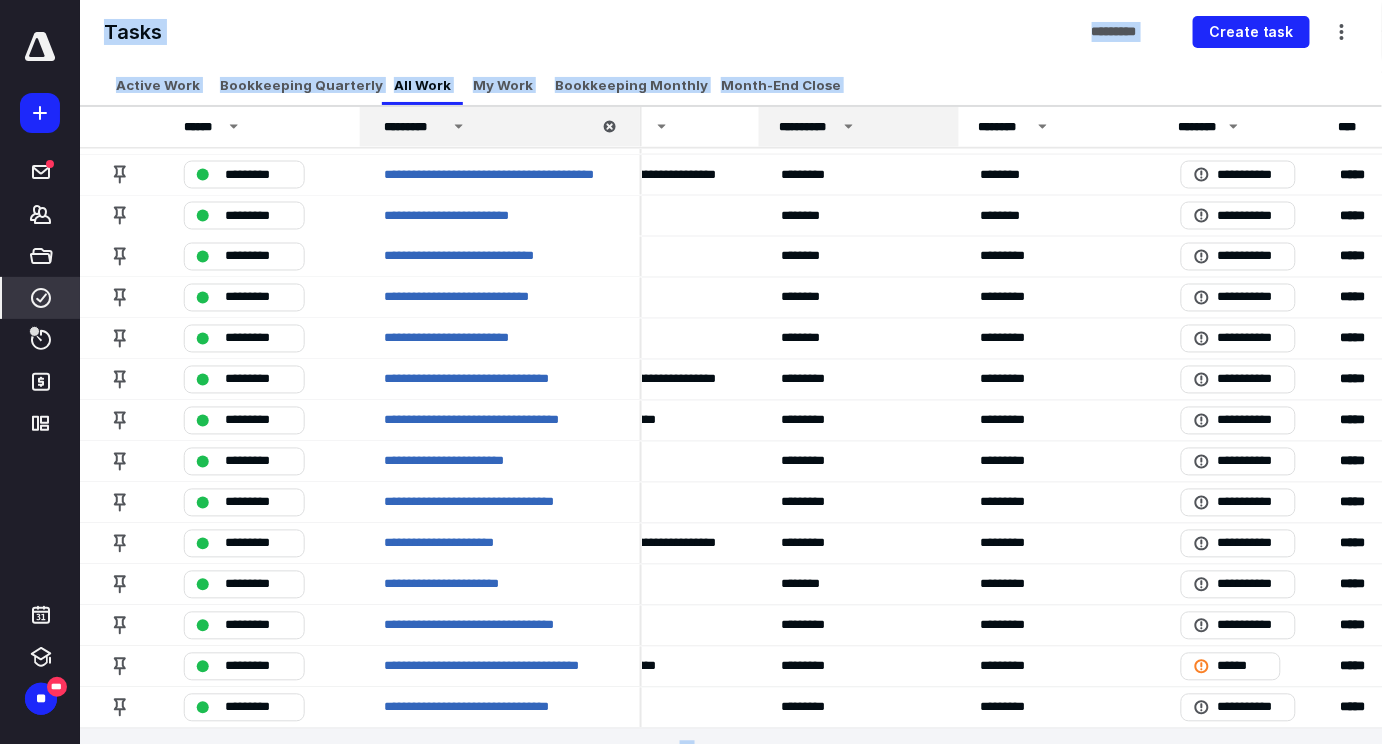 click 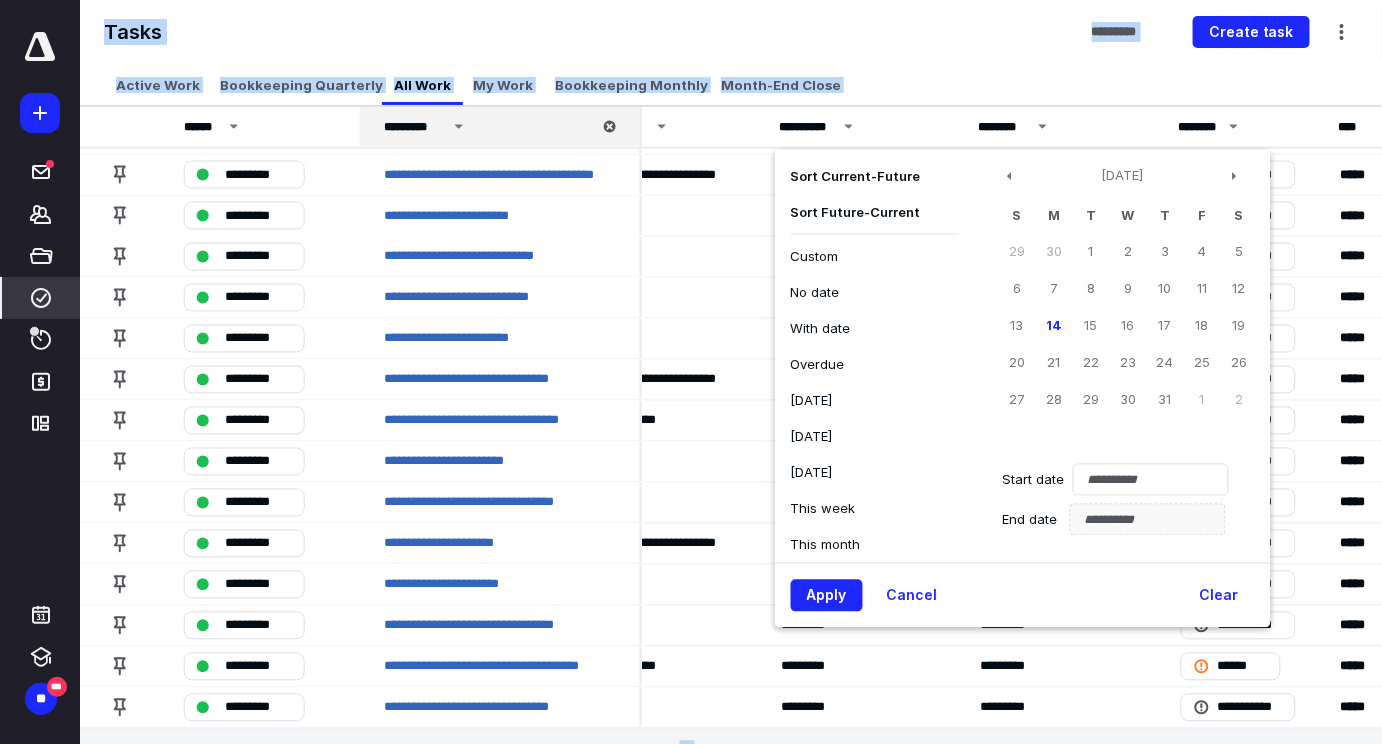 click on "Active Work Bookkeeping Quarterly All Work My Work Bookkeeping Monthly Month-End Close" at bounding box center (731, 85) 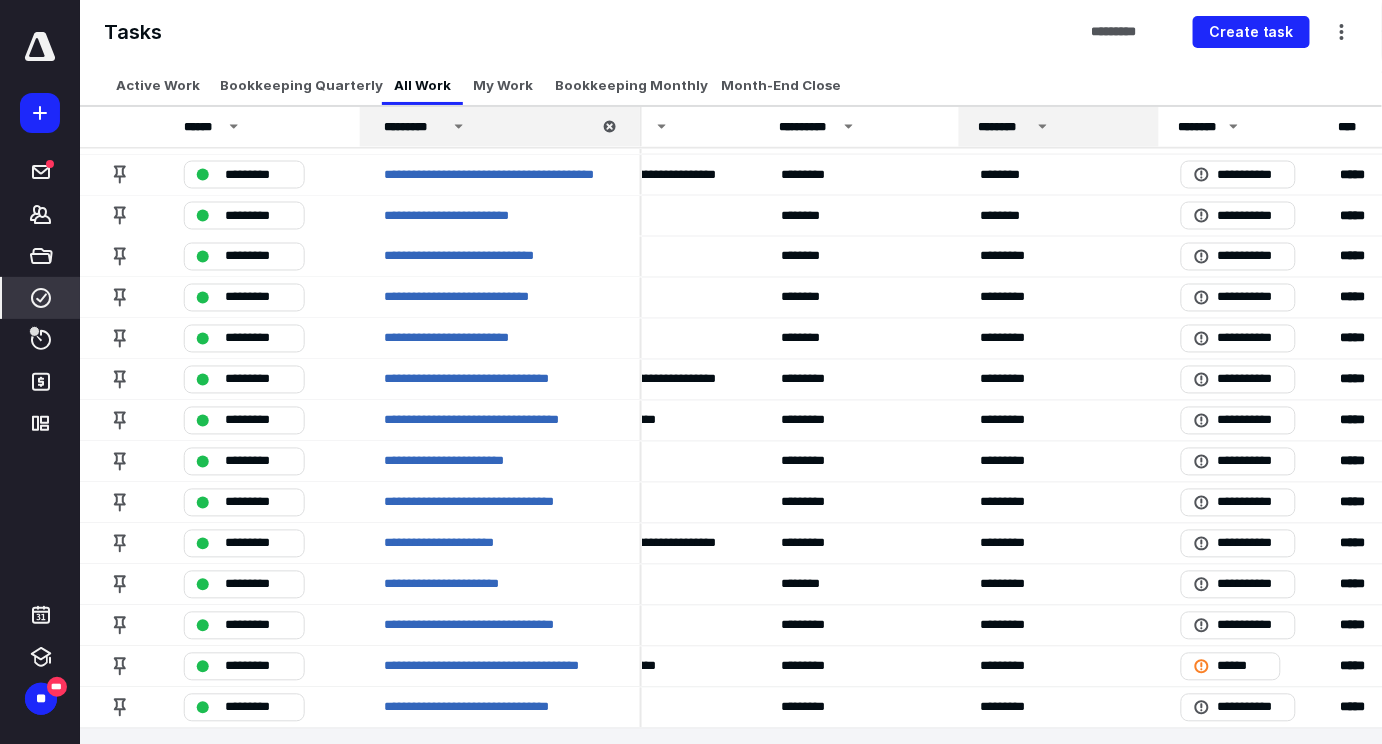click 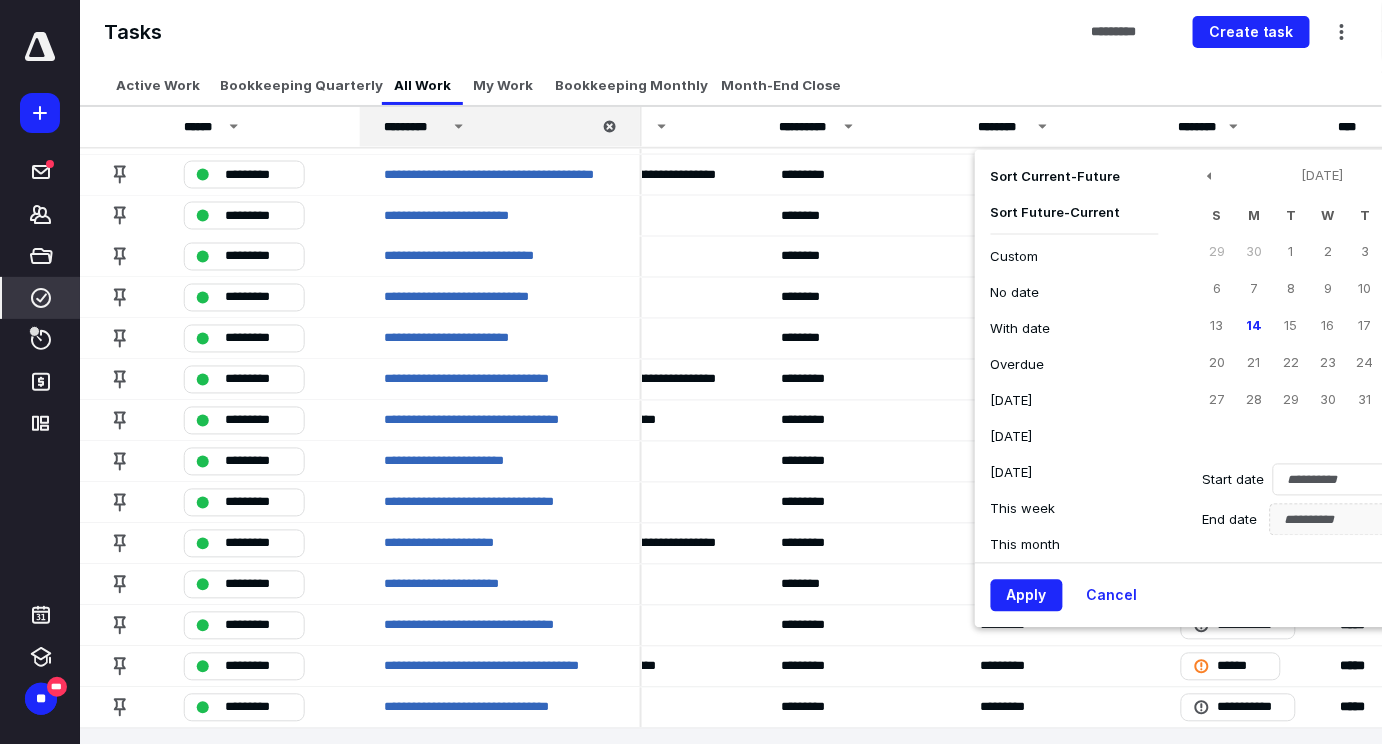click 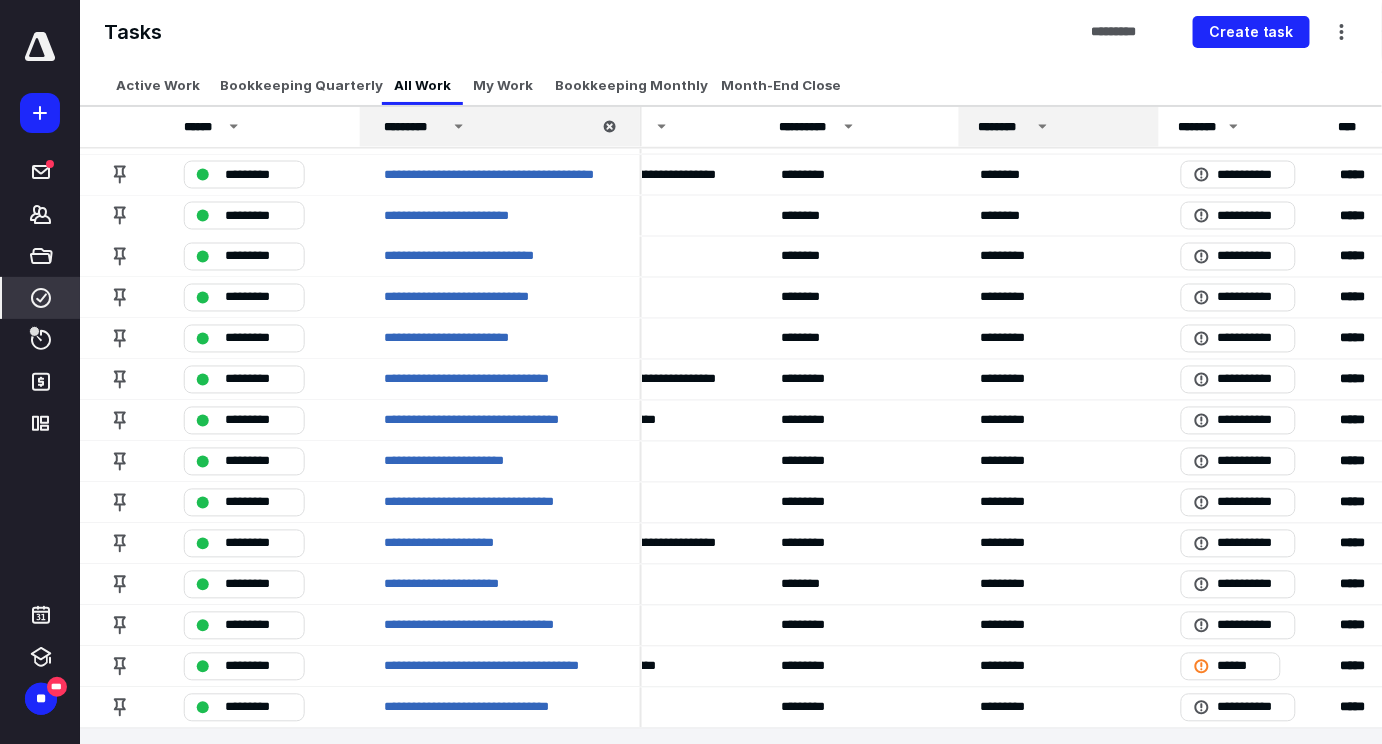 click 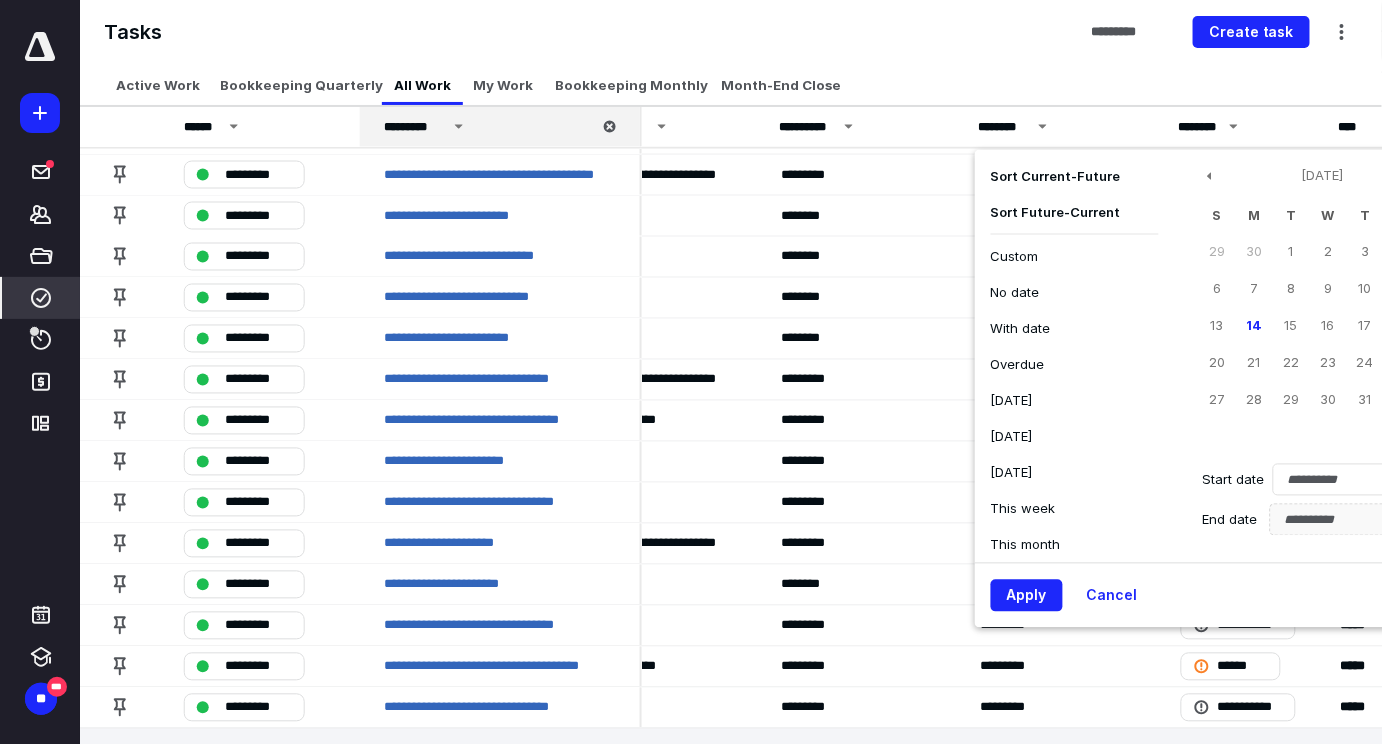 click 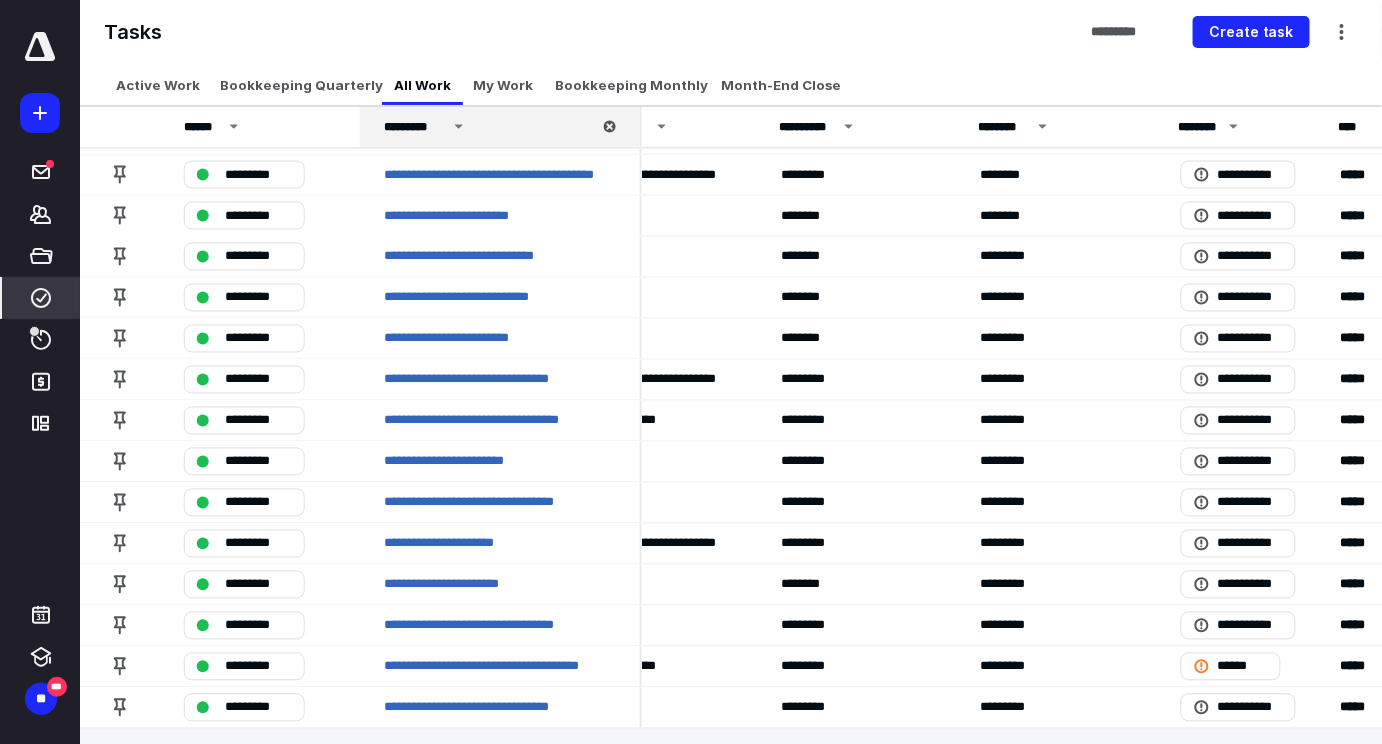 click on "********* *****" at bounding box center [731, 751] 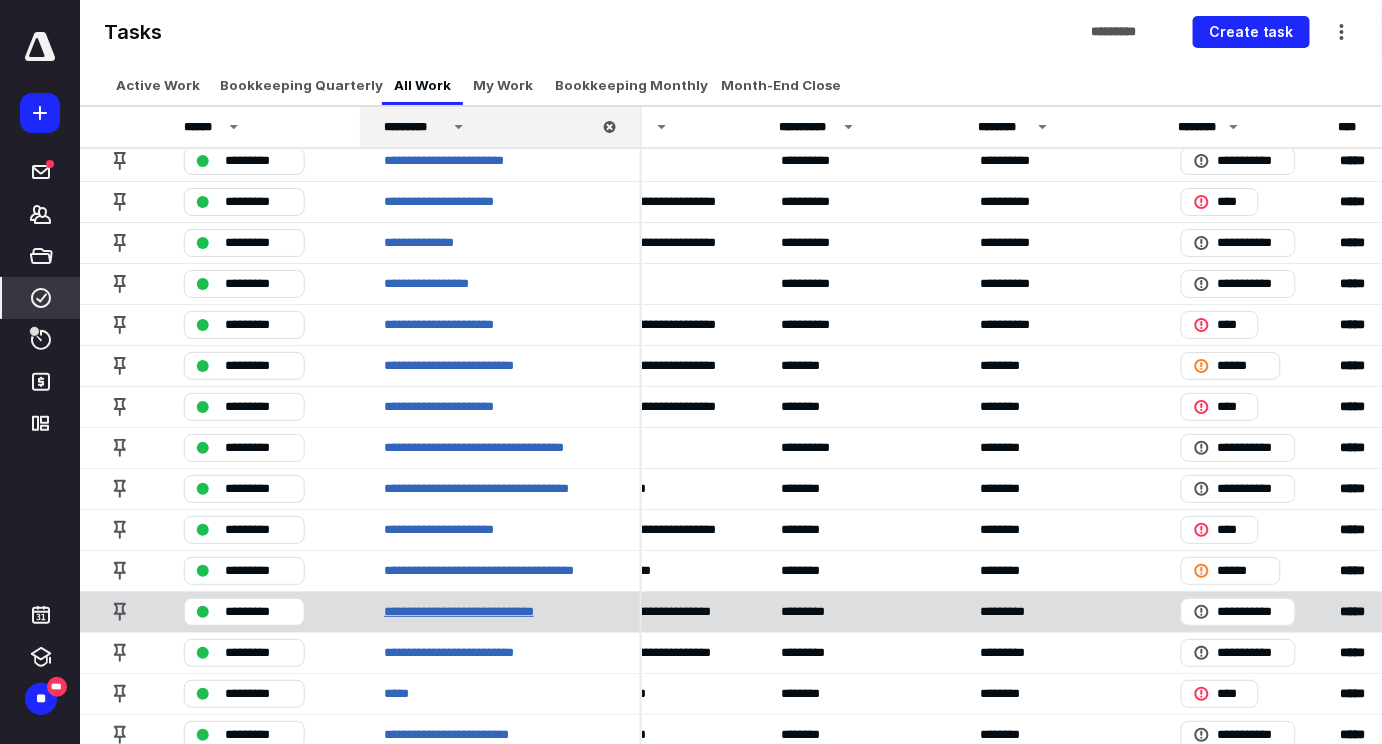 scroll, scrollTop: 7645, scrollLeft: 485, axis: both 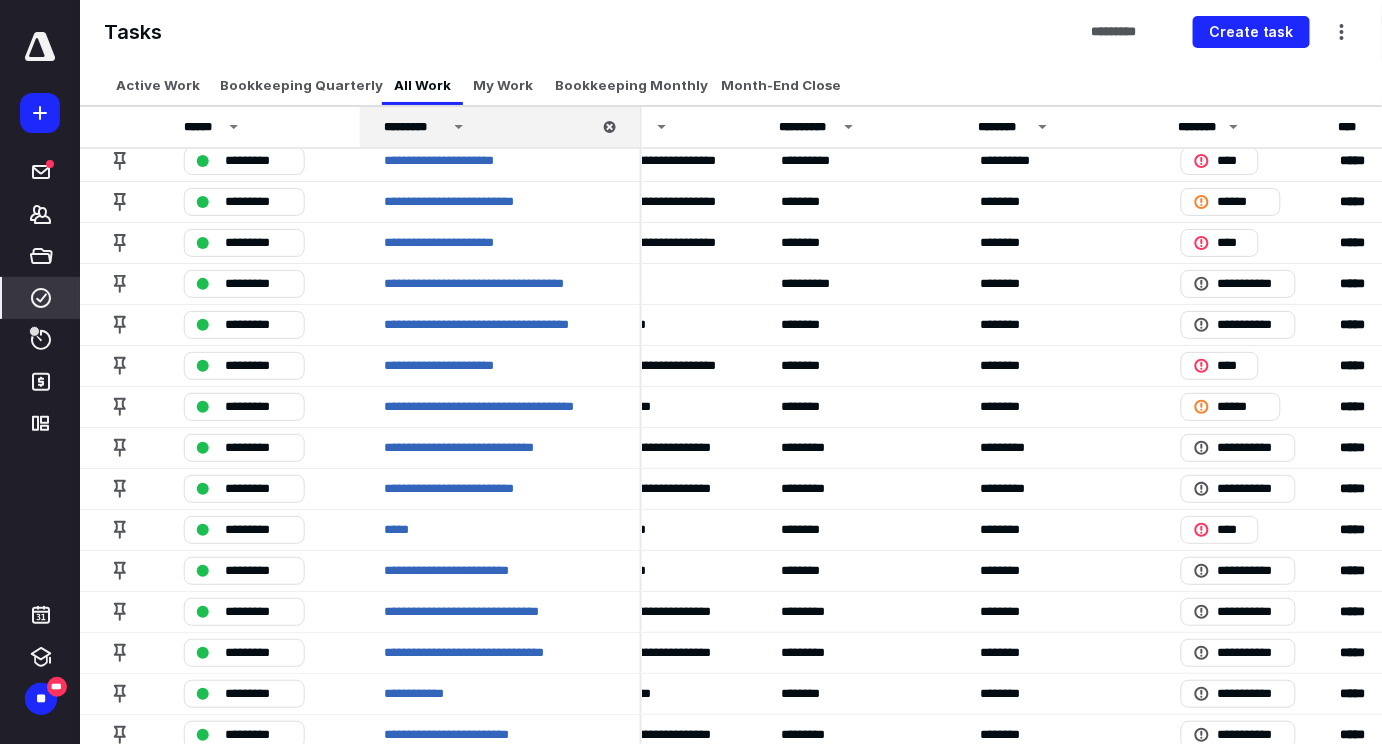 click on "********* *****" at bounding box center [731, 778] 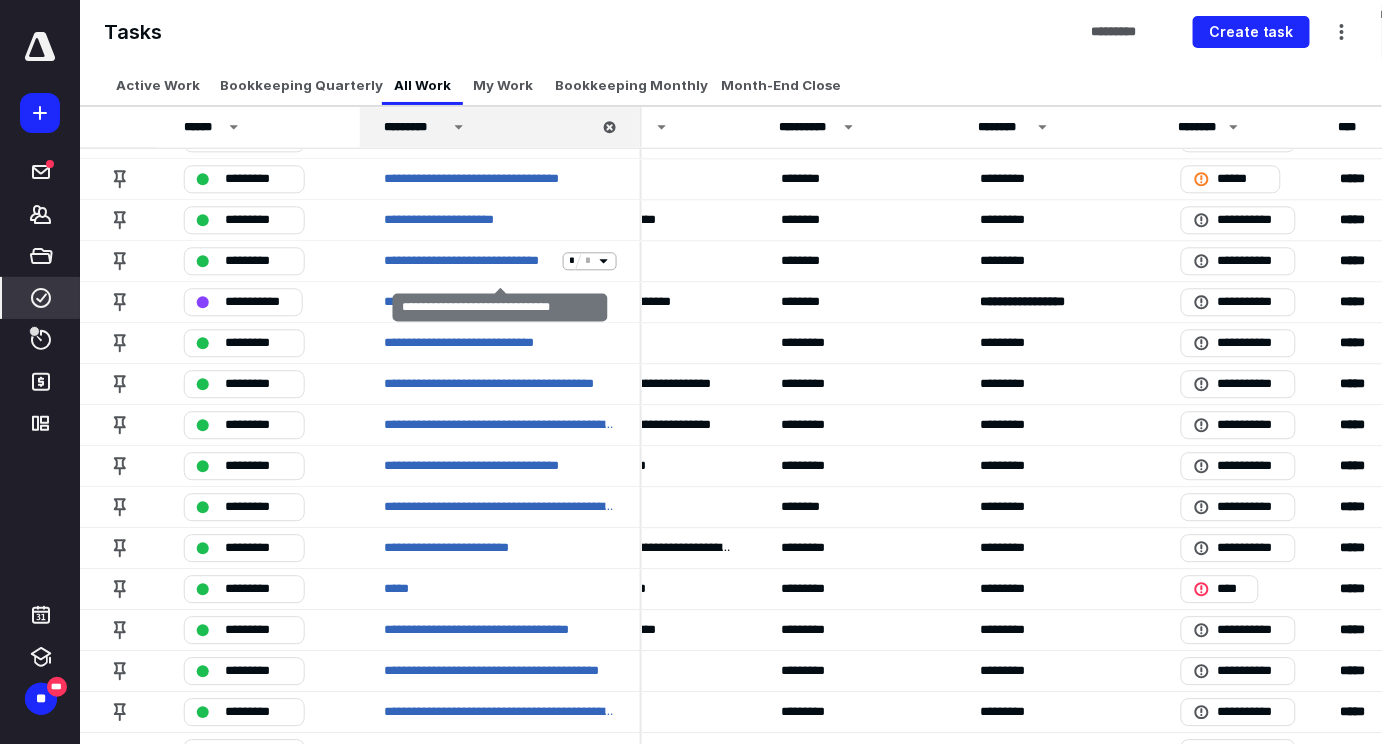 scroll, scrollTop: 11717, scrollLeft: 485, axis: both 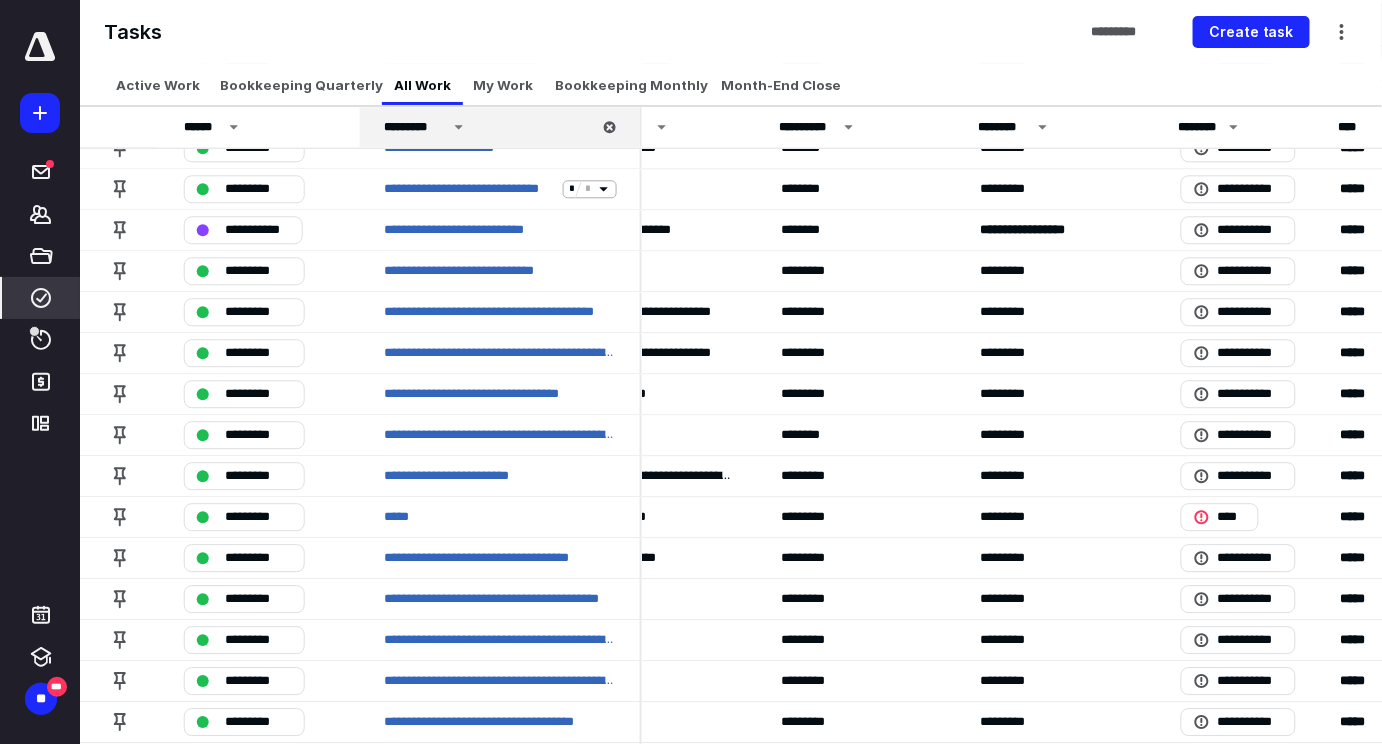 click on "********* *****" at bounding box center (731, 806) 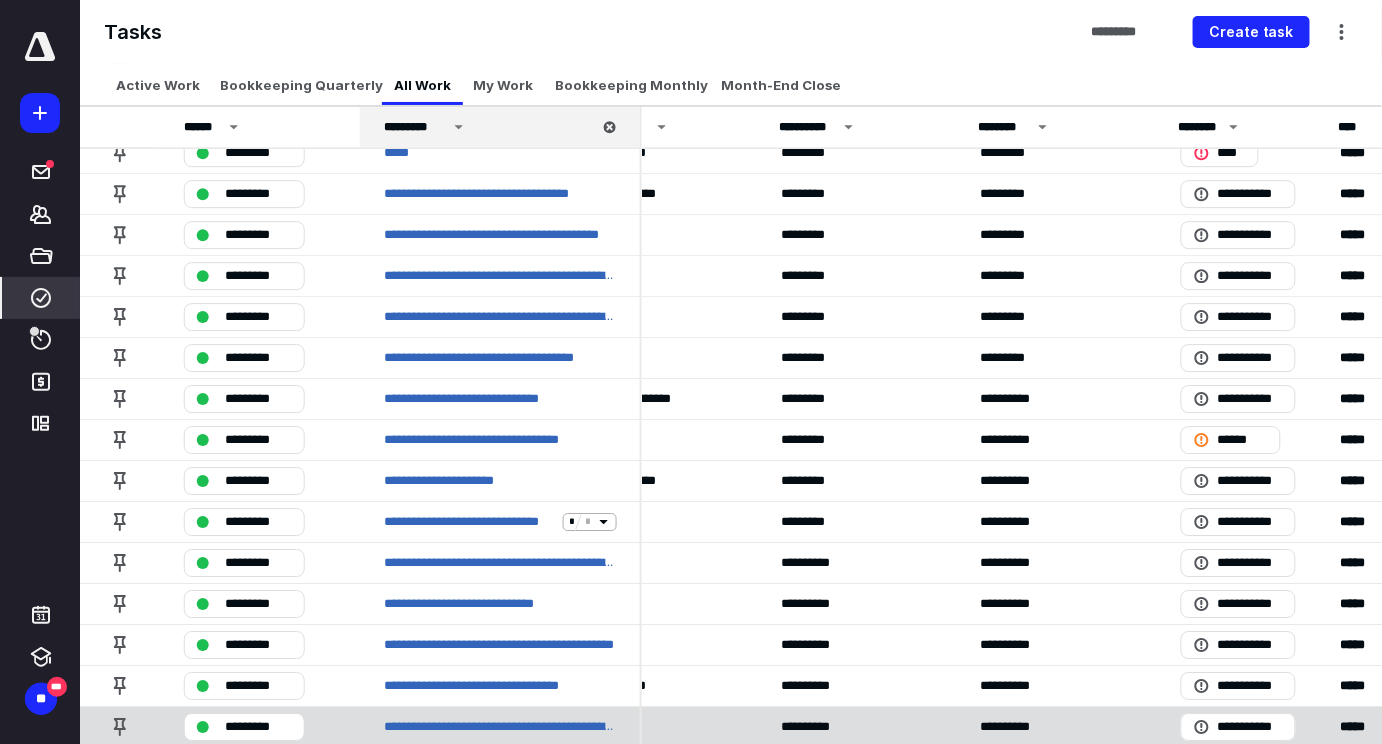 scroll, scrollTop: 12263, scrollLeft: 485, axis: both 